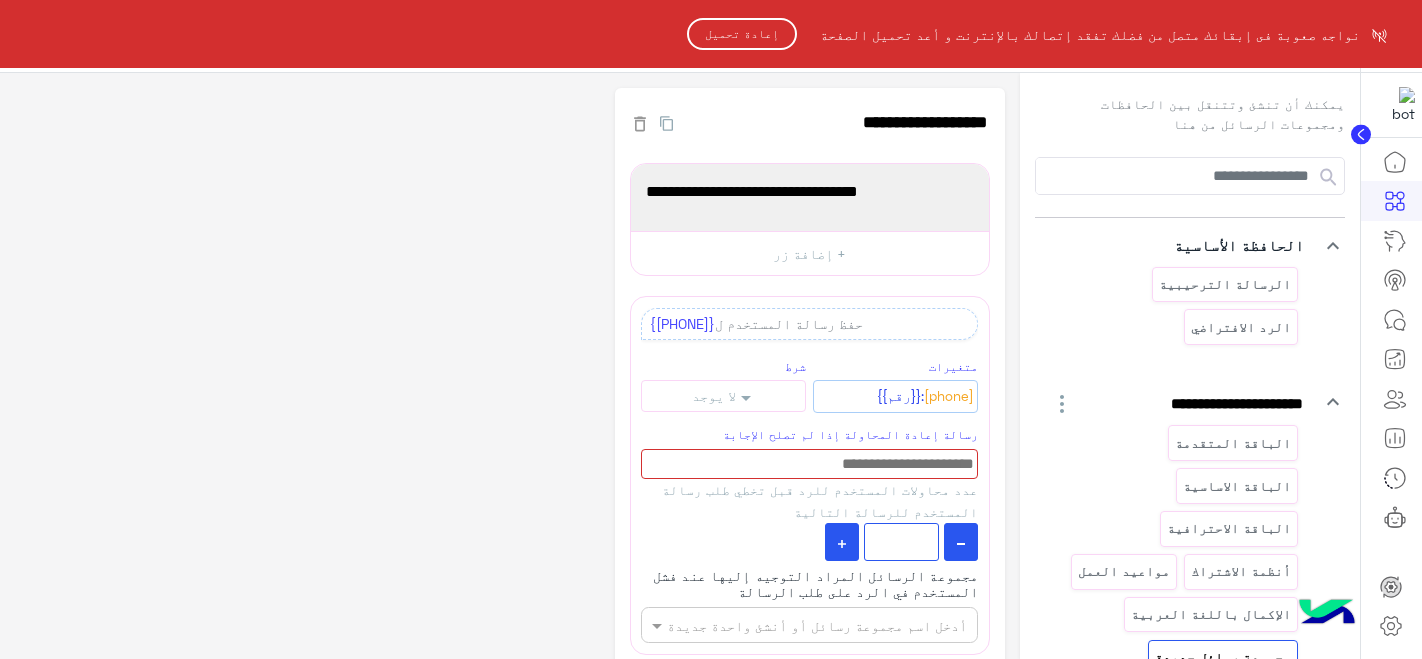 scroll, scrollTop: 0, scrollLeft: 0, axis: both 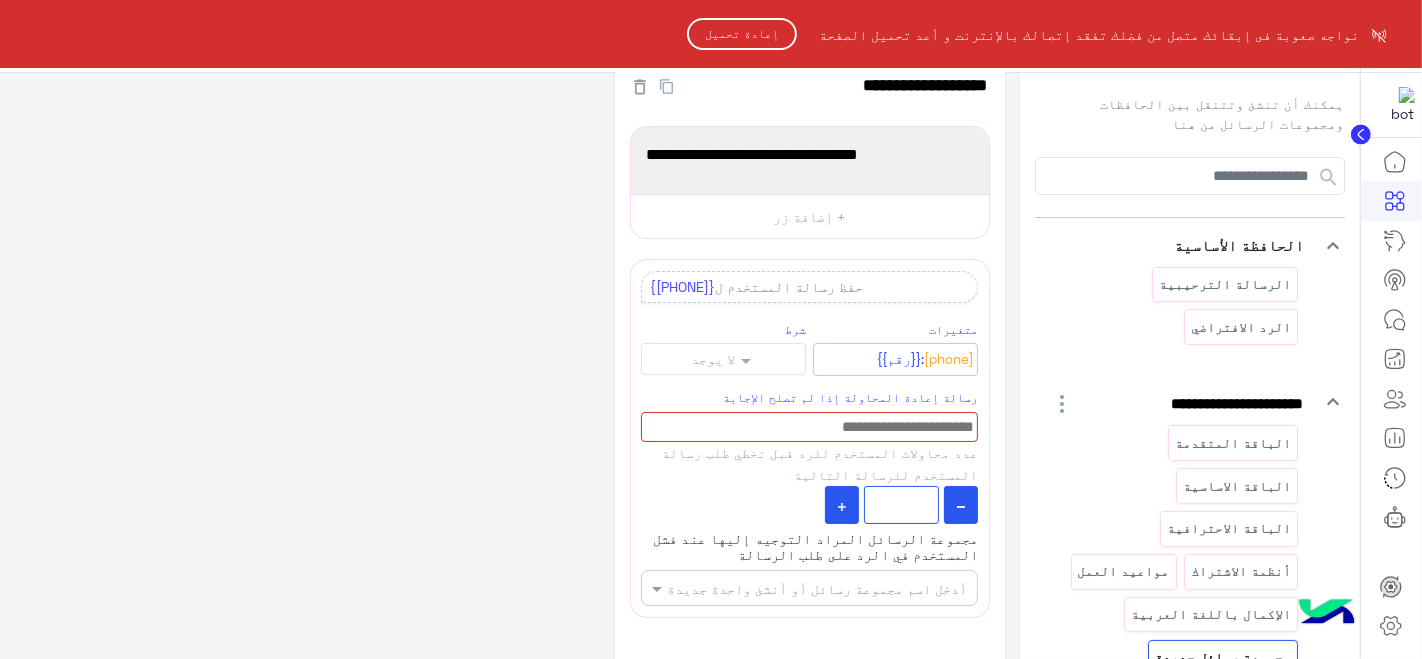 click on "إعادة تحميل" 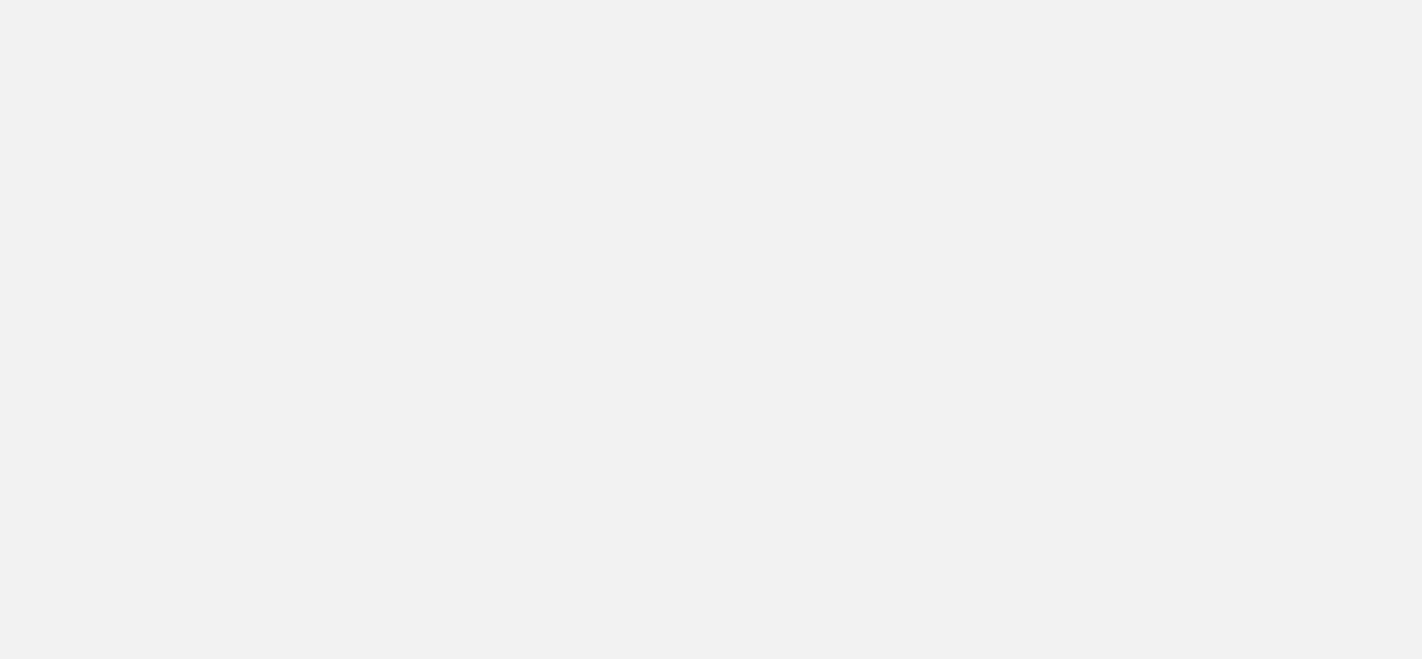 scroll, scrollTop: 0, scrollLeft: 0, axis: both 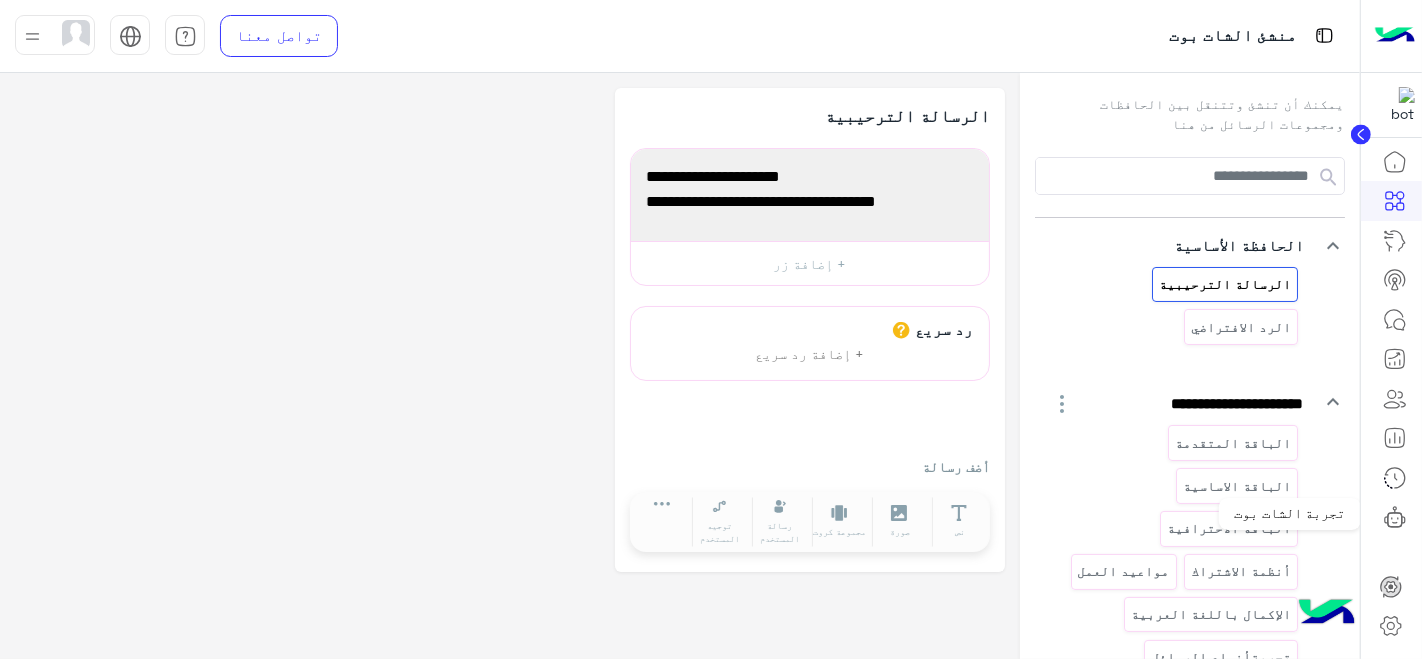 click on "تجربة الشات بوت" at bounding box center (1290, 514) 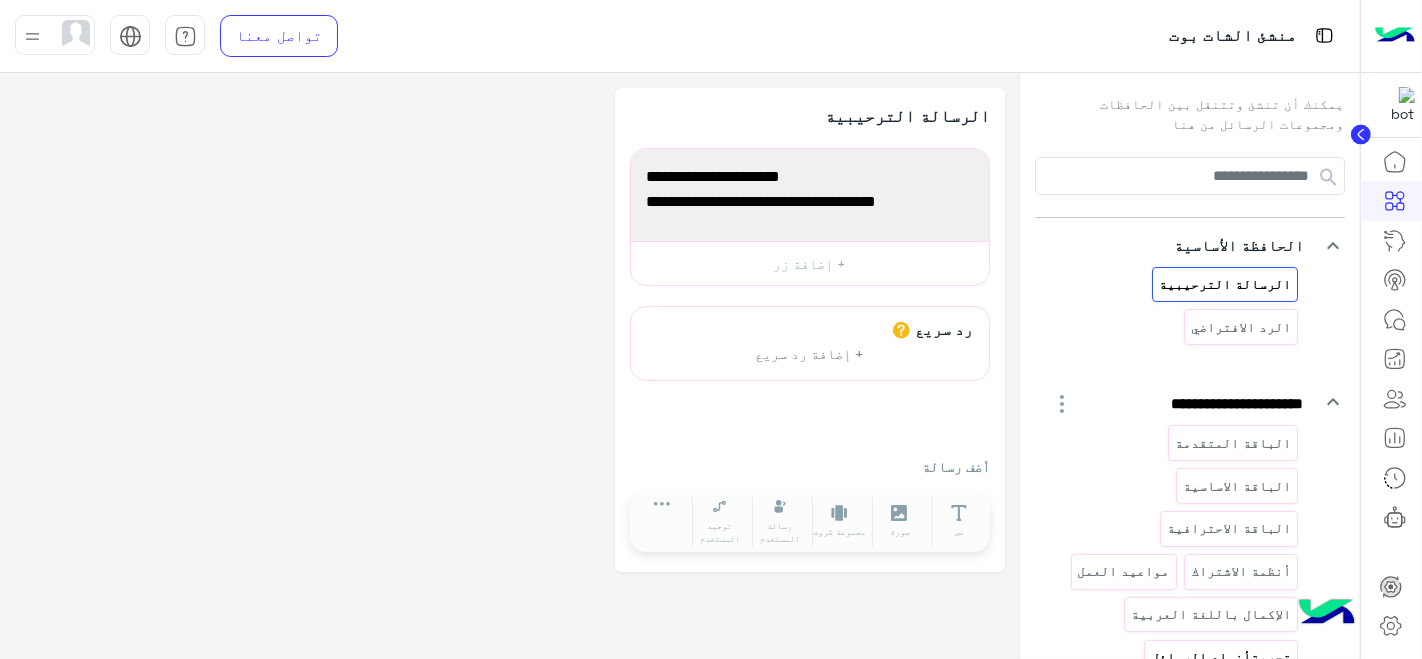 click on "تجربةأنواع الرسائل" at bounding box center (1221, 657) 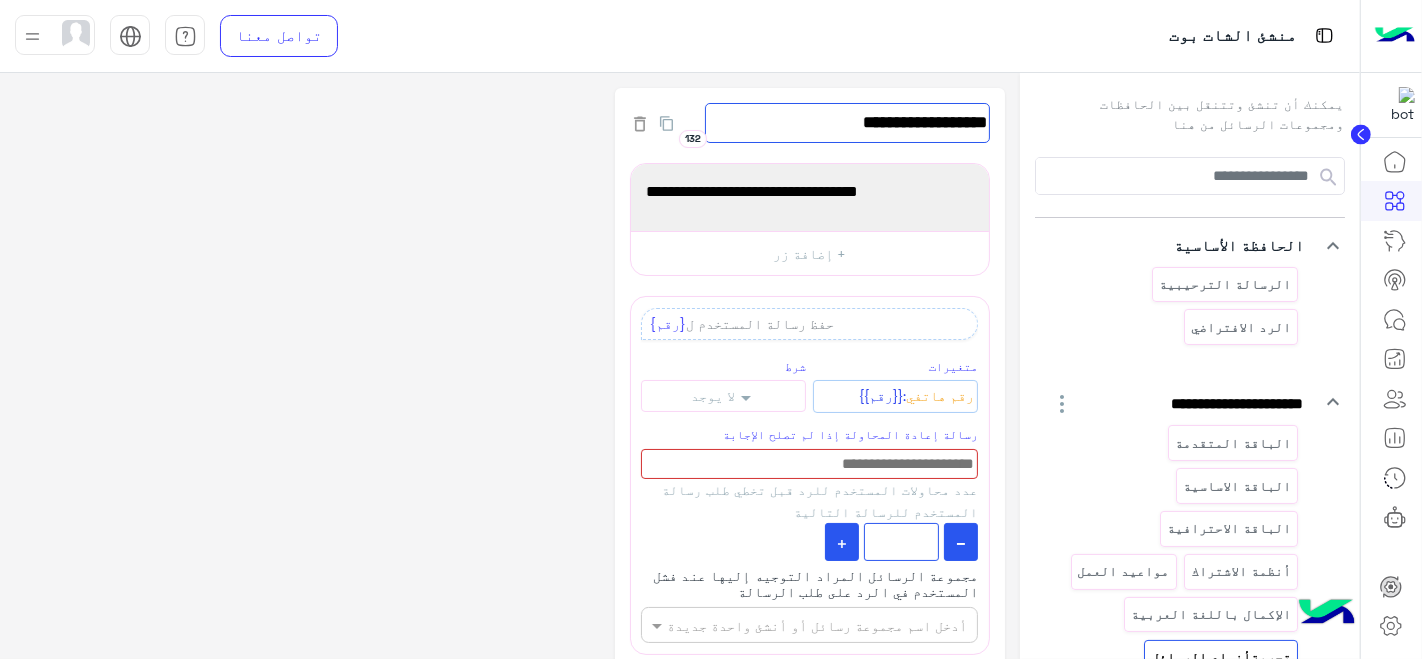 click on "**********" 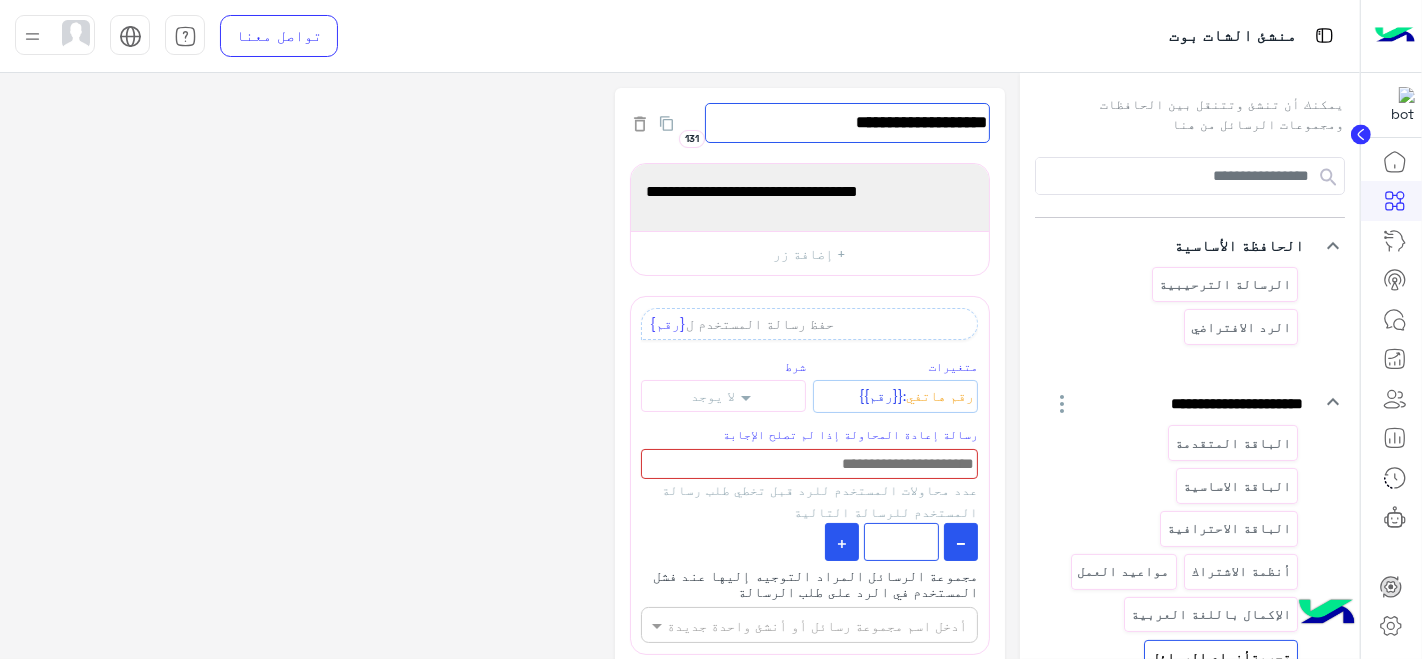type on "**********" 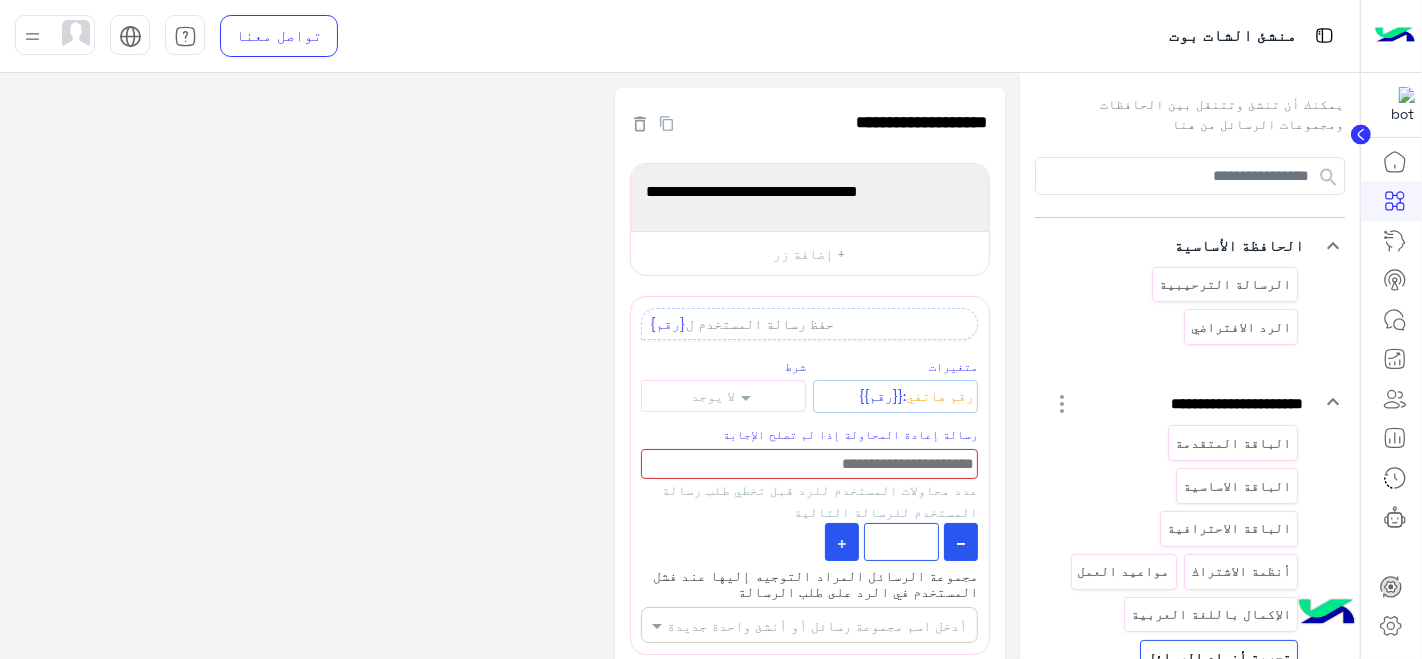 click on "**********" 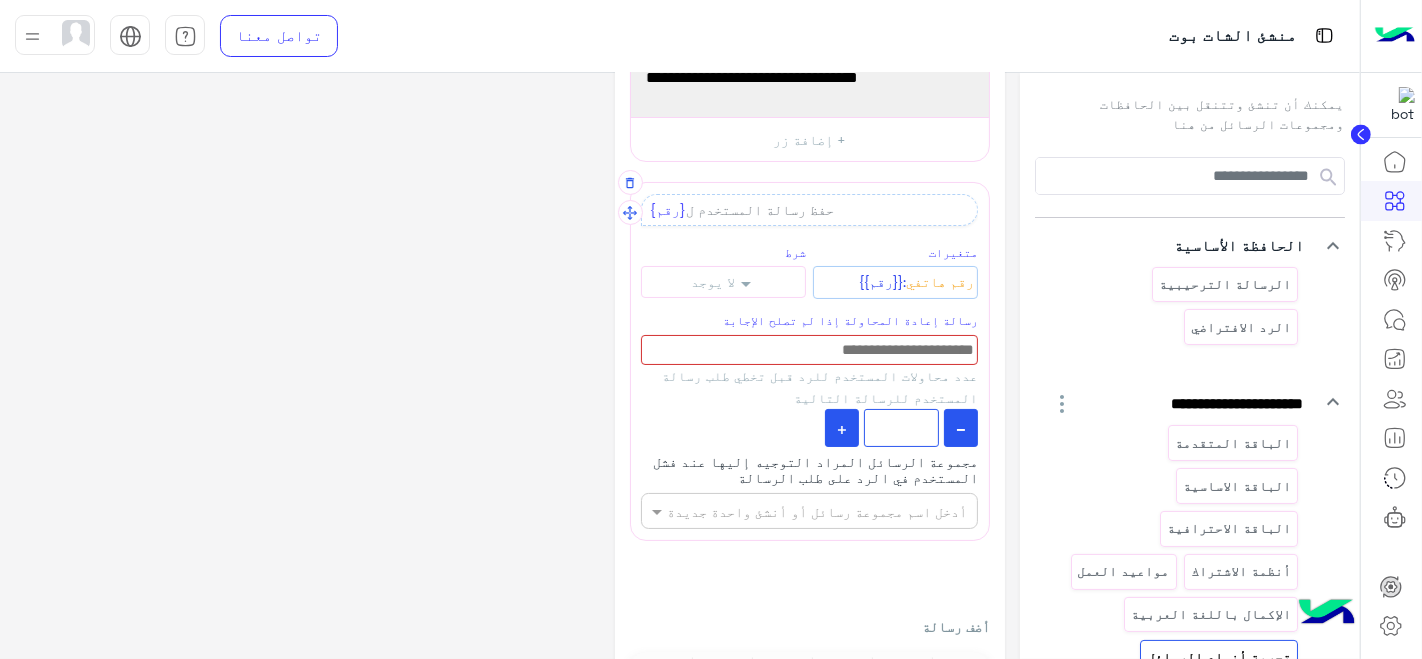 scroll, scrollTop: 113, scrollLeft: 0, axis: vertical 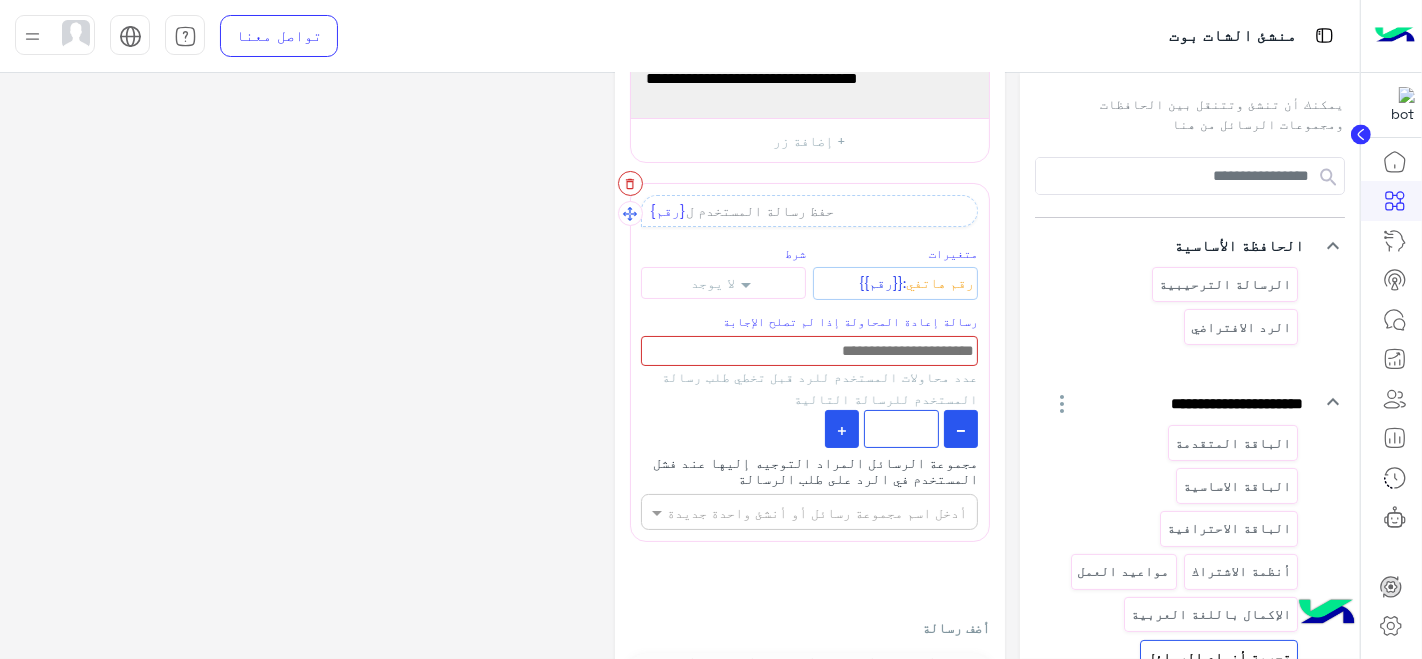 click 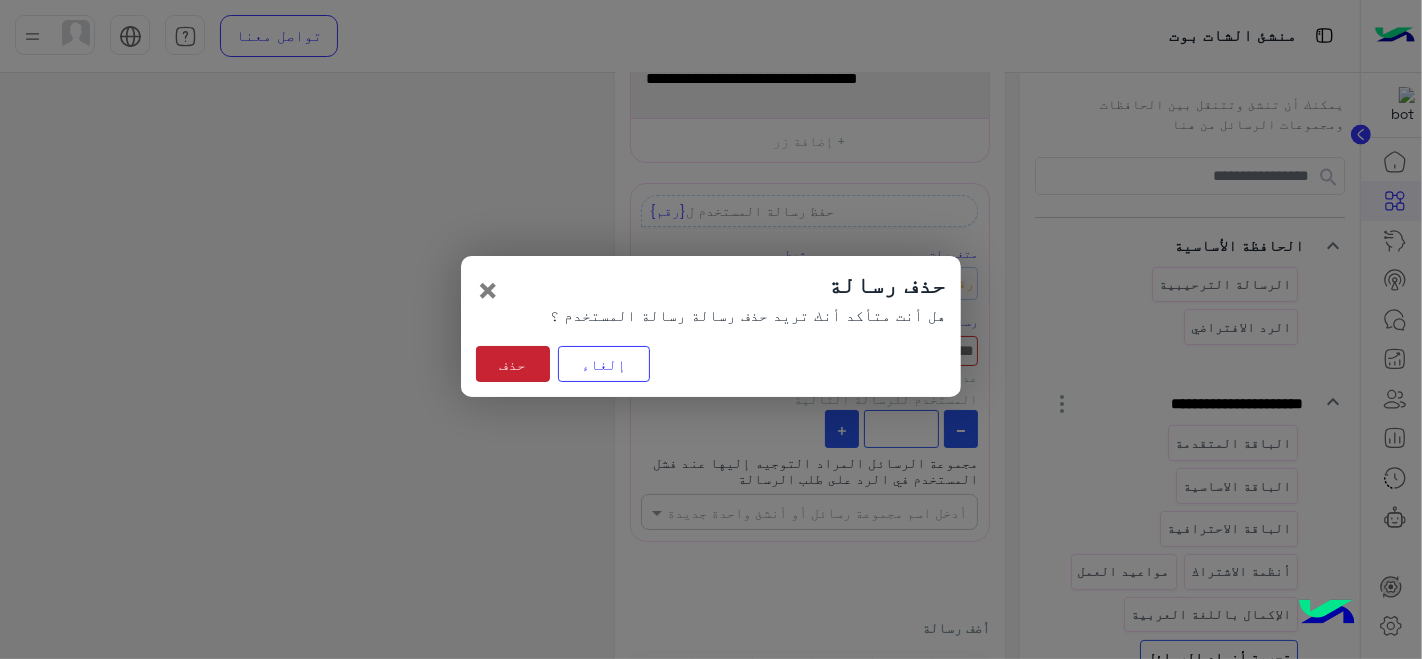 click on "حذف" 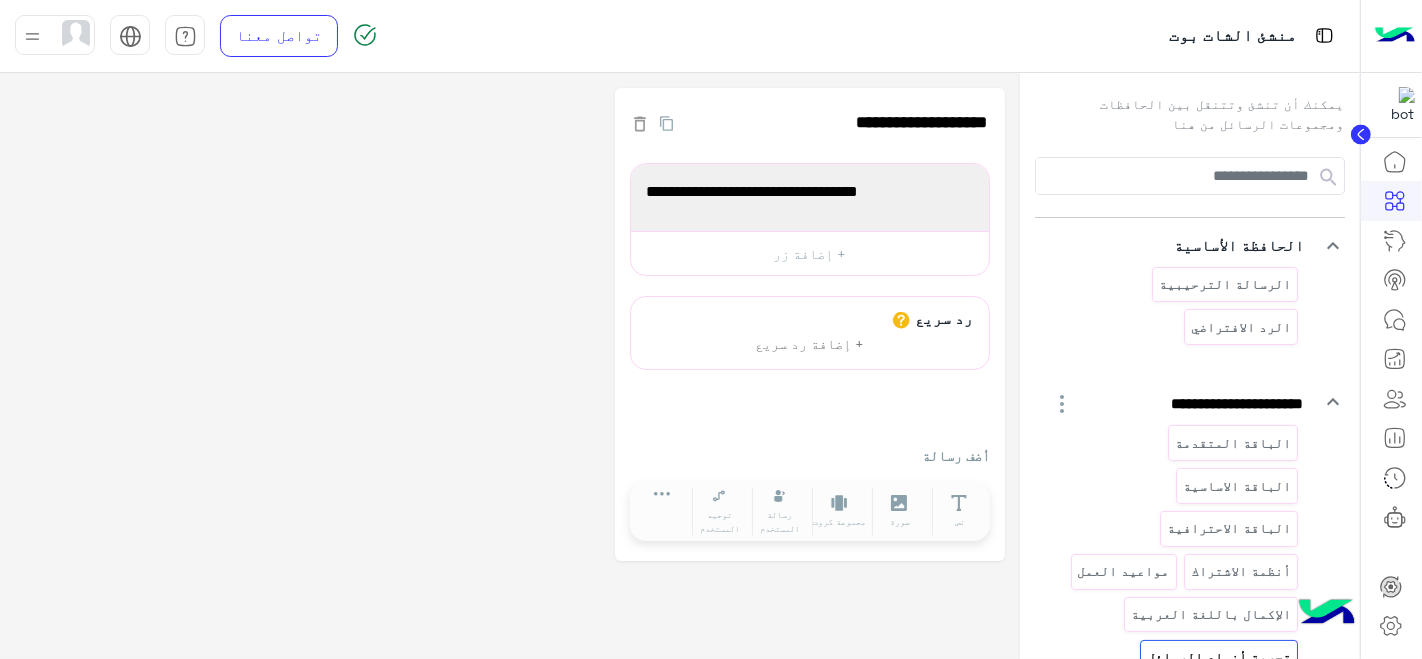 scroll, scrollTop: 0, scrollLeft: 0, axis: both 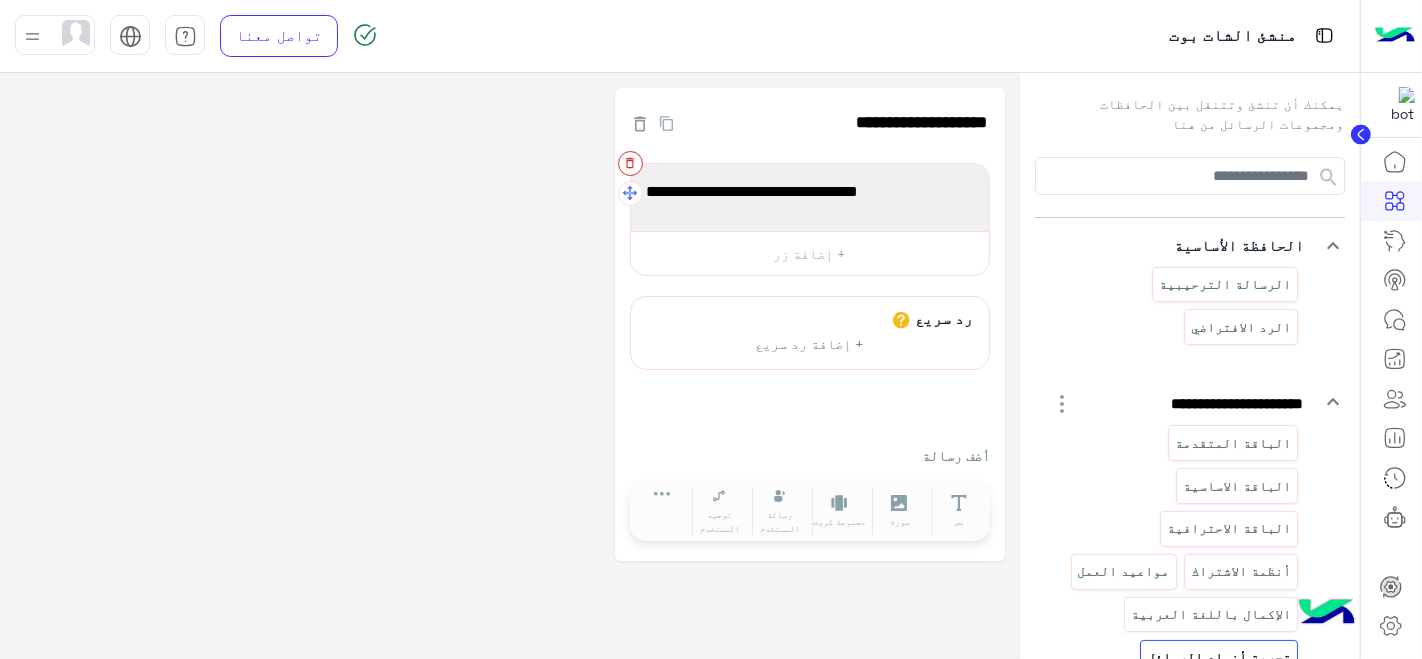 click 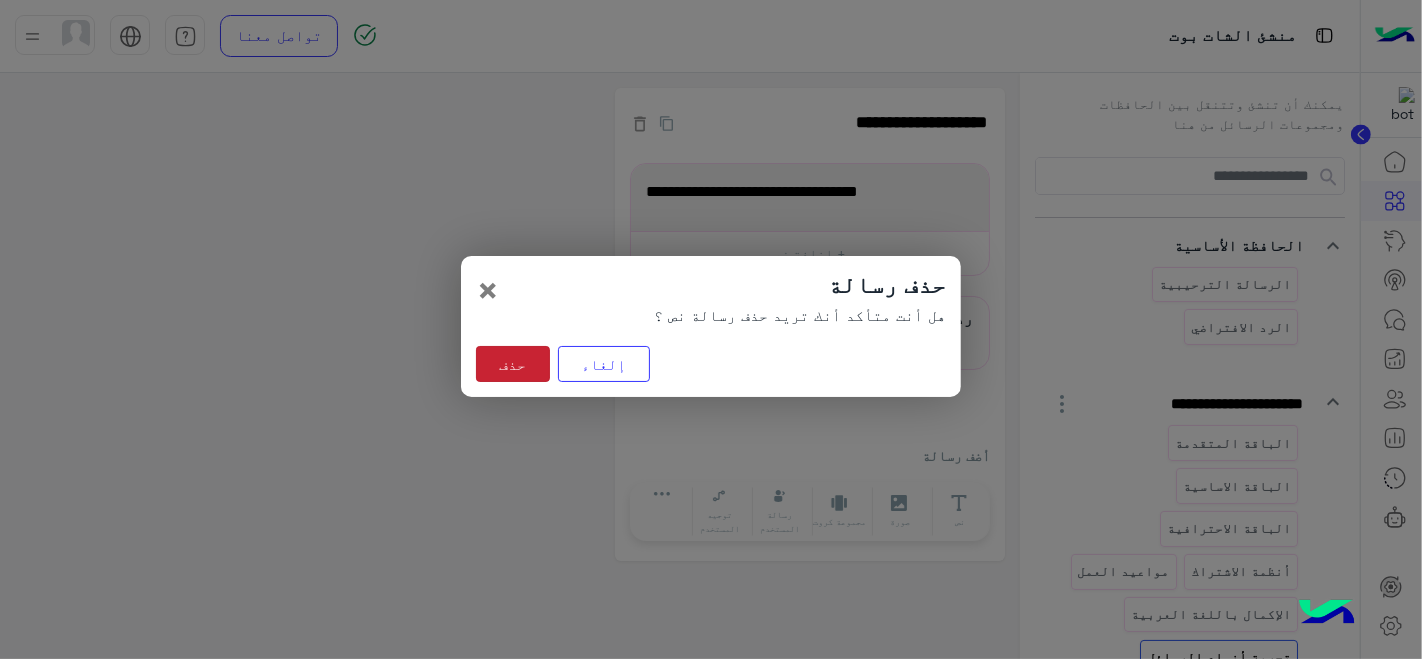 click on "حذف" 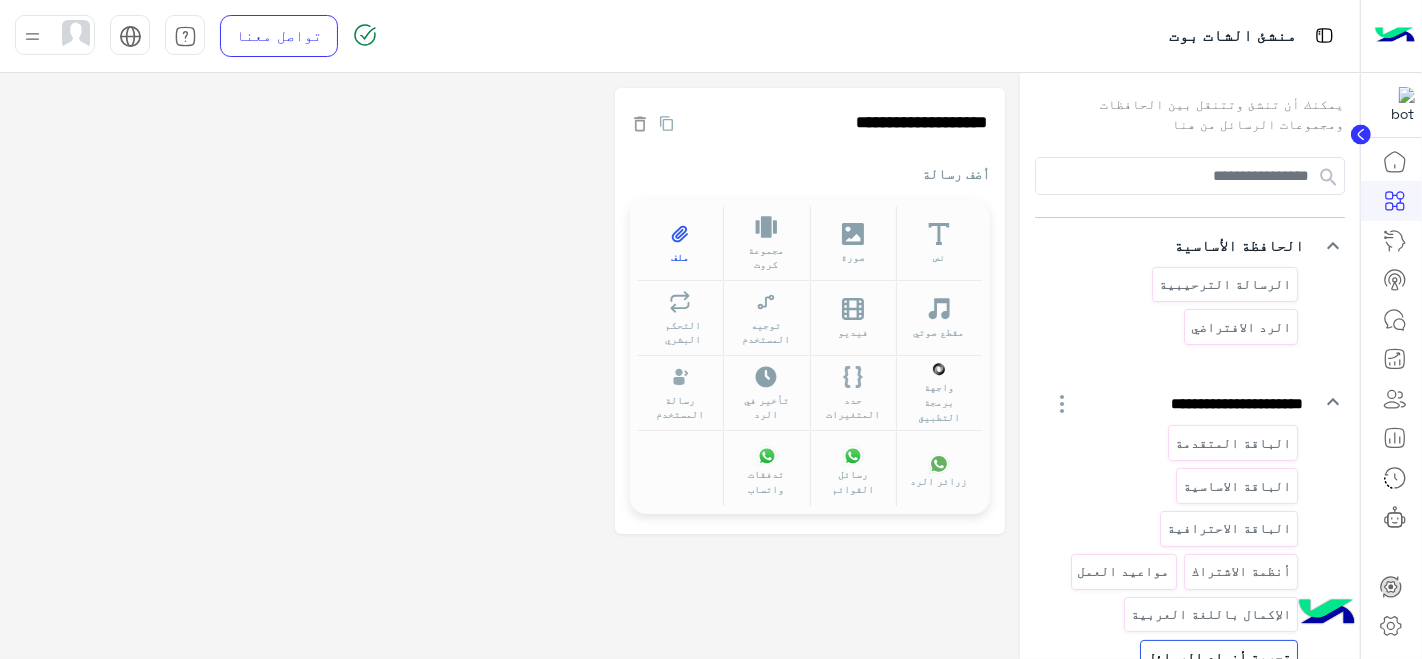 click 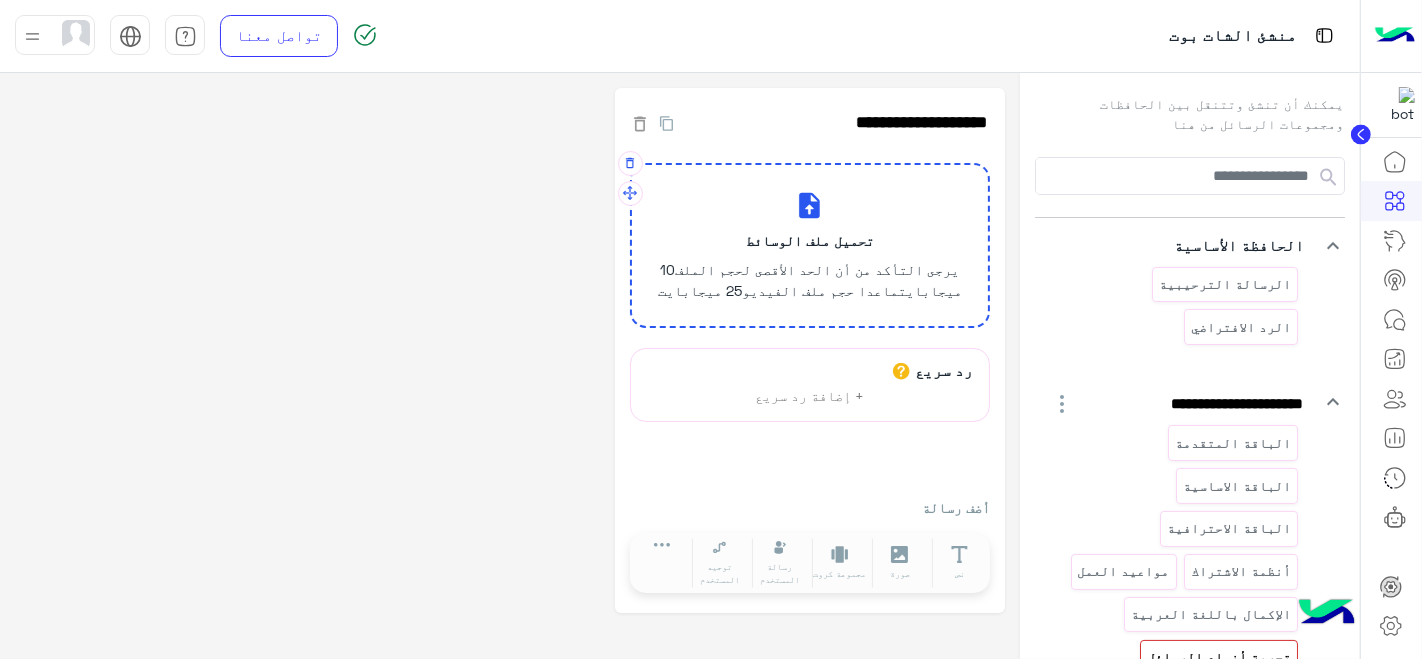 click on "تحميل ملف الوسائط" at bounding box center [810, 240] 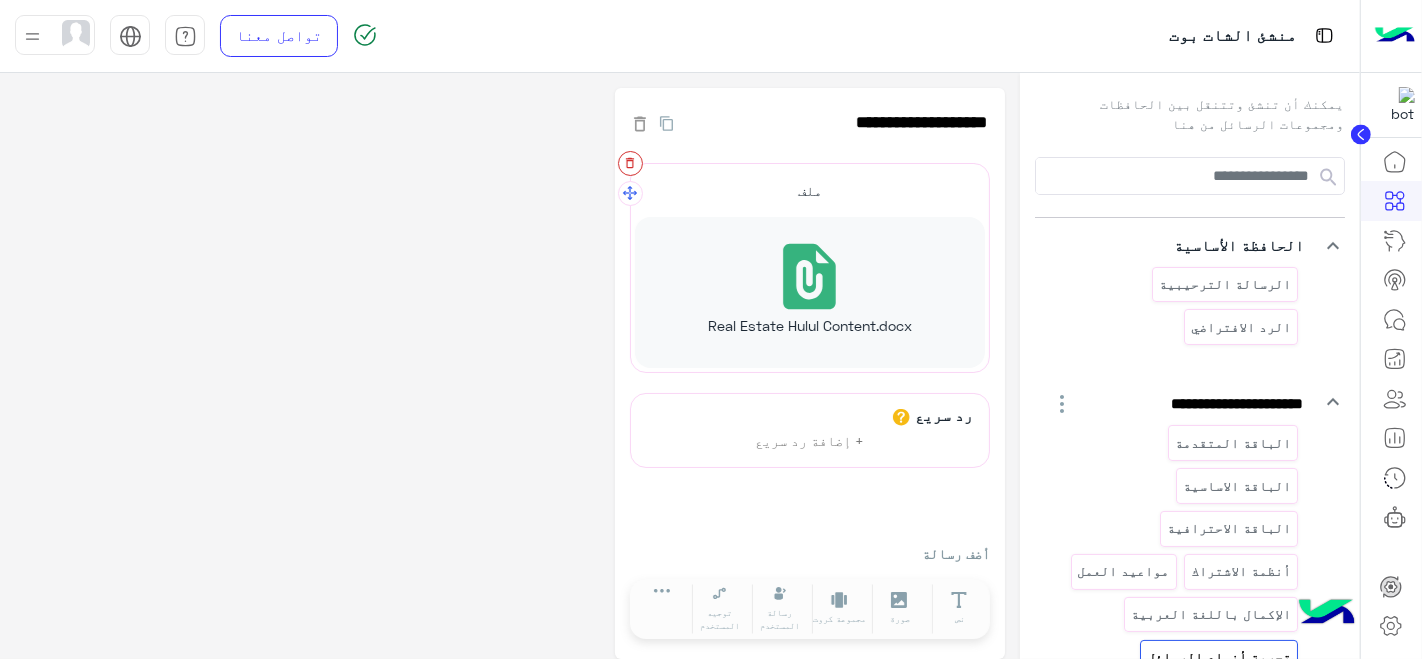 click 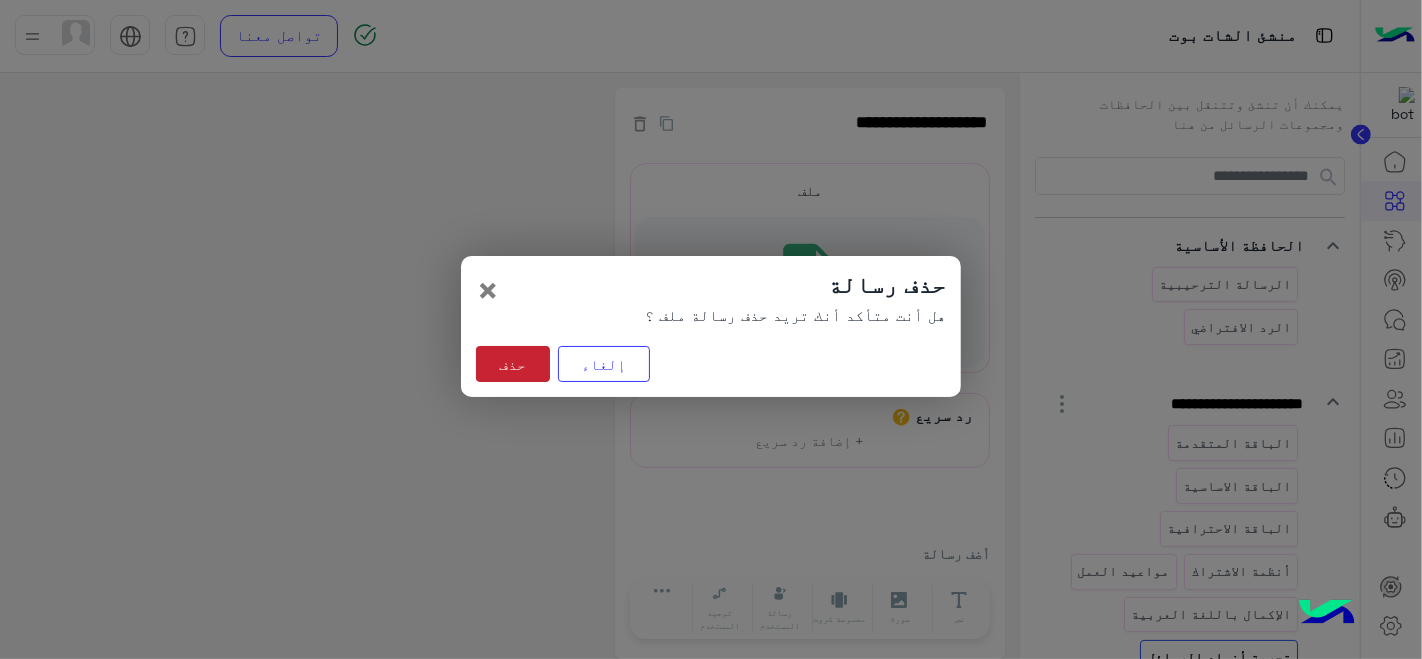click on "حذف" 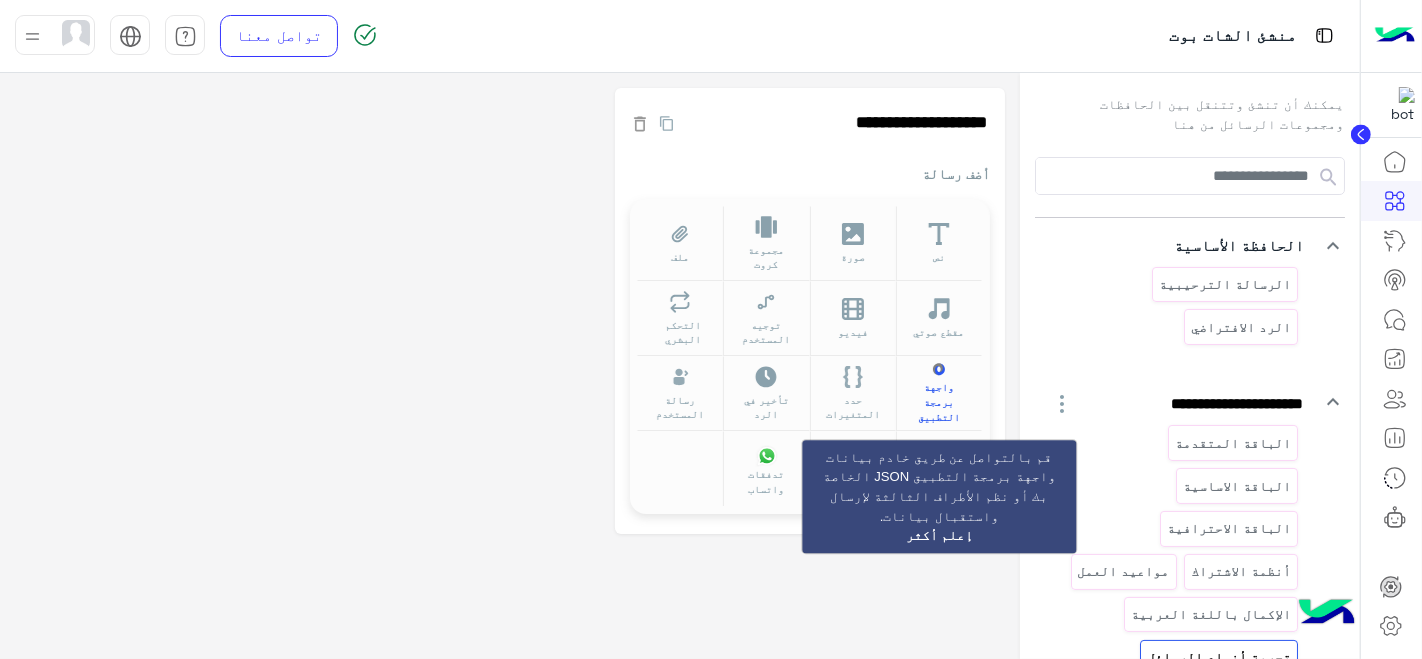 click on "واجهة برمجة التطبيق" at bounding box center [939, 393] 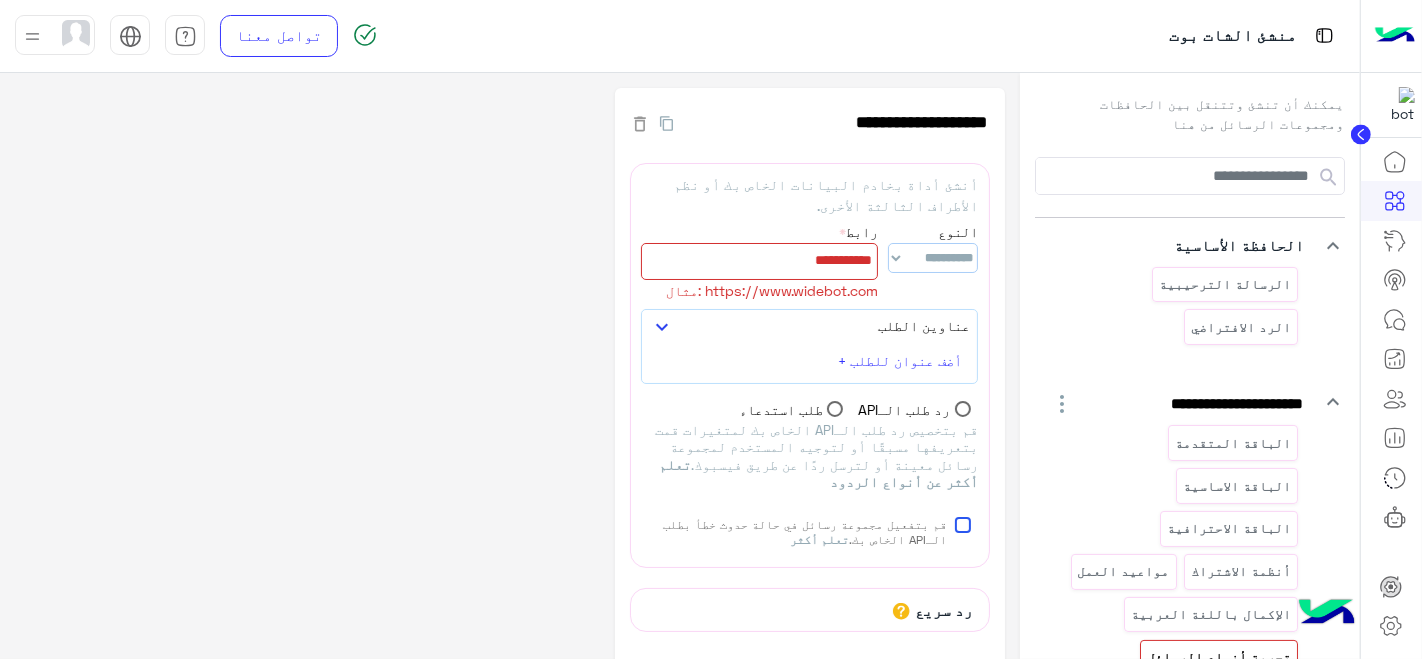 click on "**********" 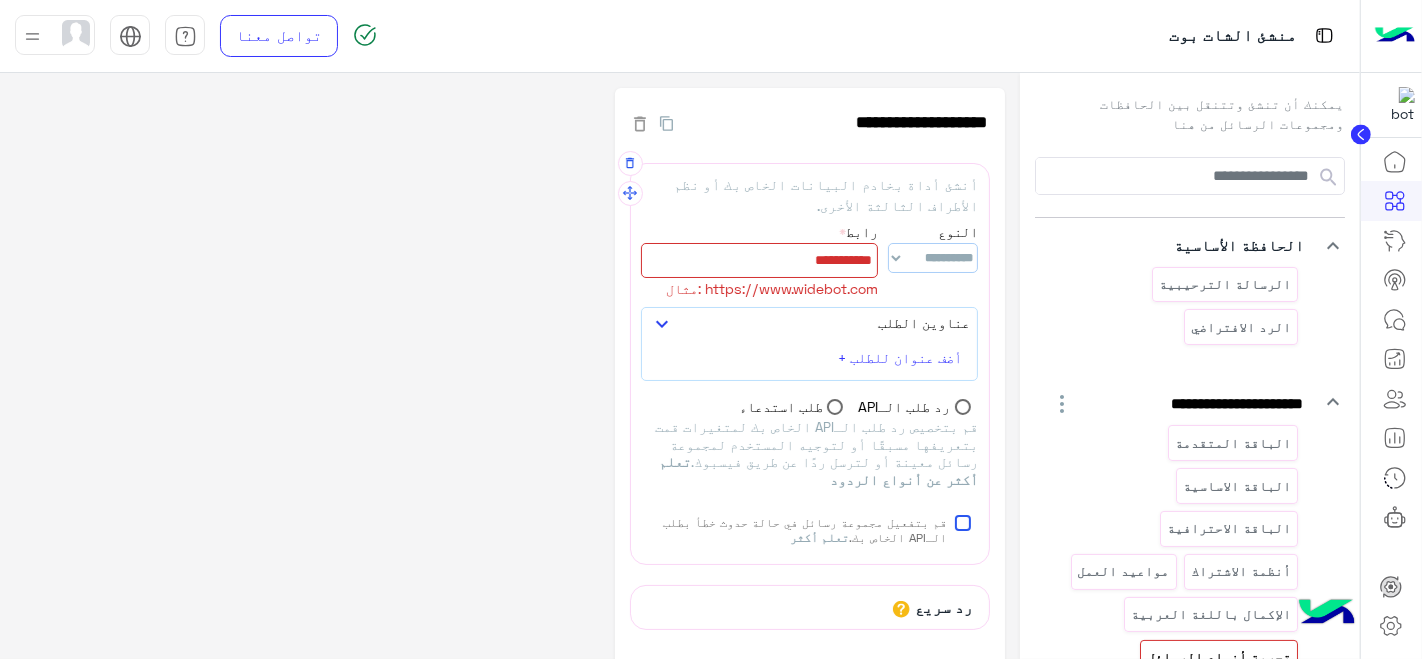 click on "**********" at bounding box center [933, 258] 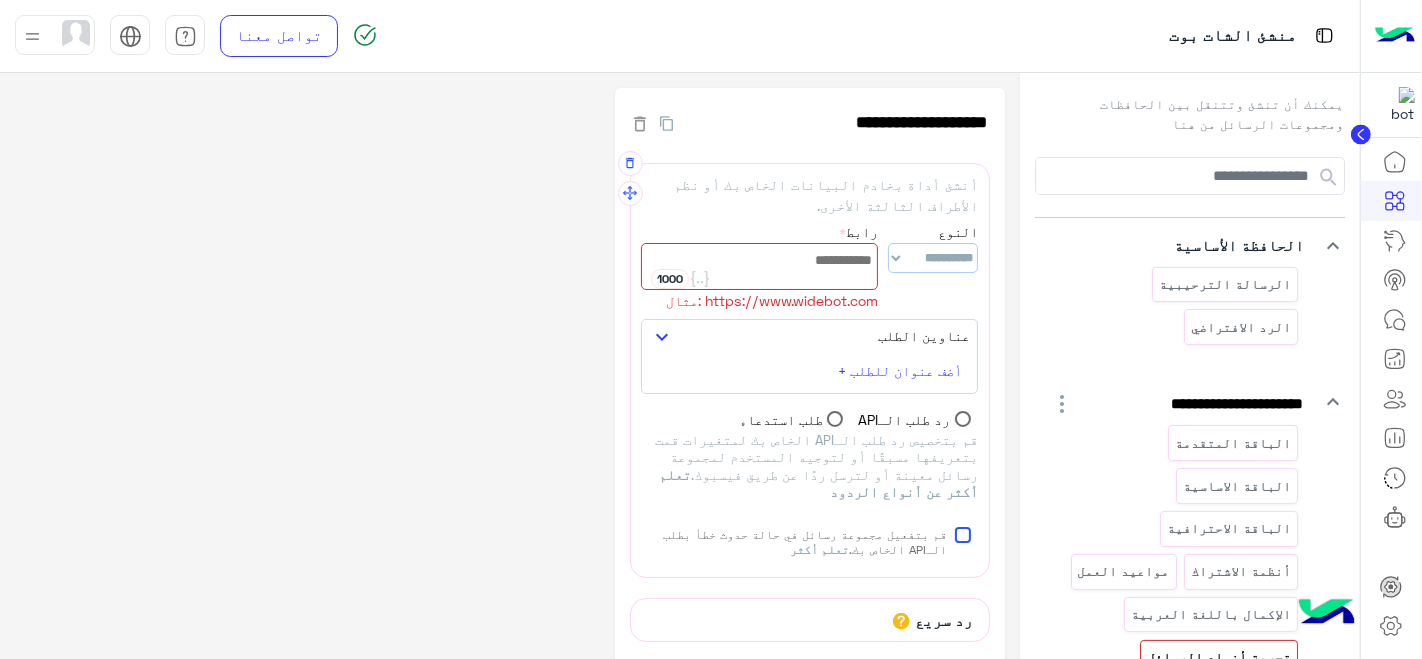 click on "عناوين الطلب  keyboard_arrow_down" at bounding box center (810, 336) 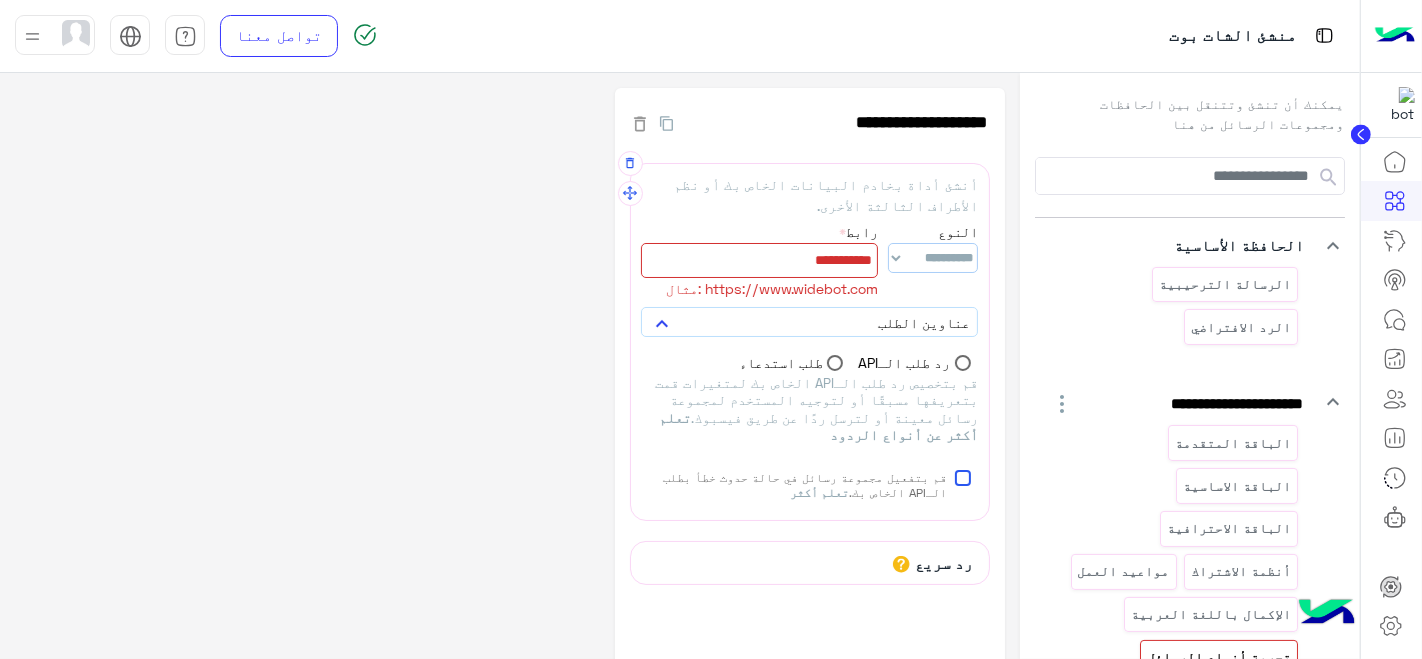 click on "عناوين الطلب  keyboard_arrow_down" at bounding box center (810, 323) 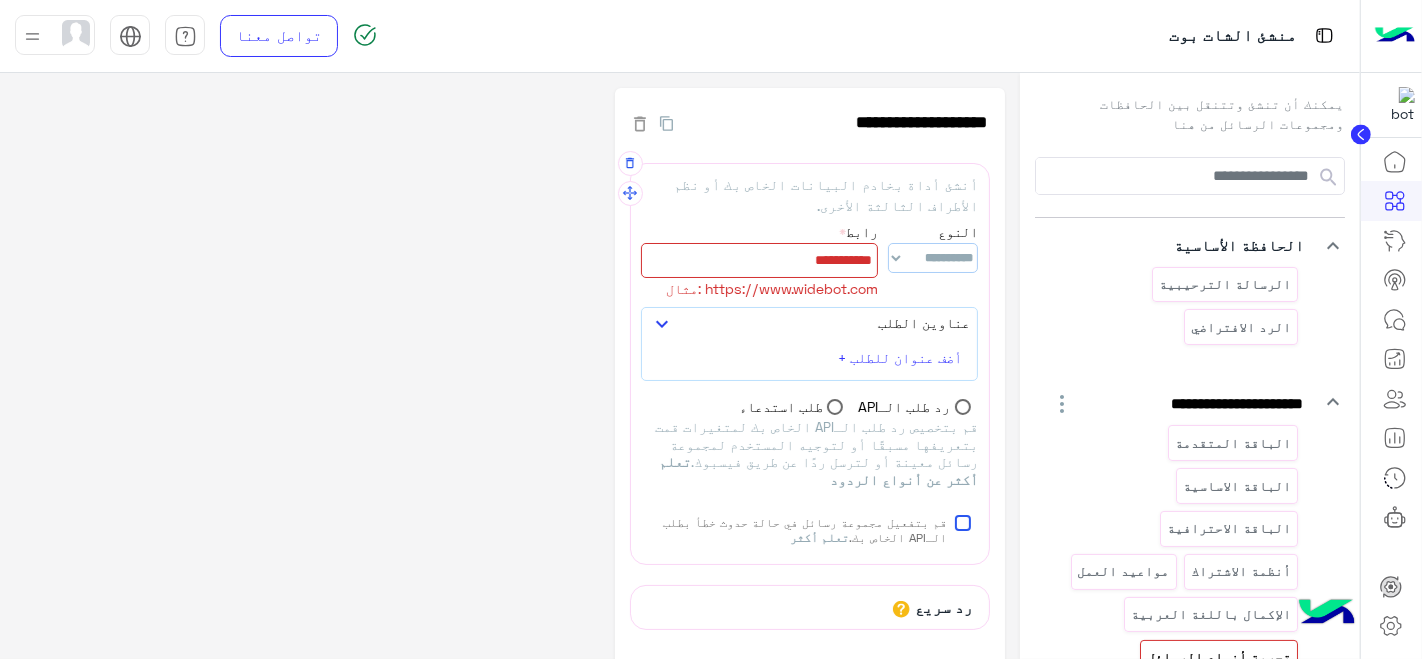 click on "أضف عنوان للطلب +" at bounding box center [900, 357] 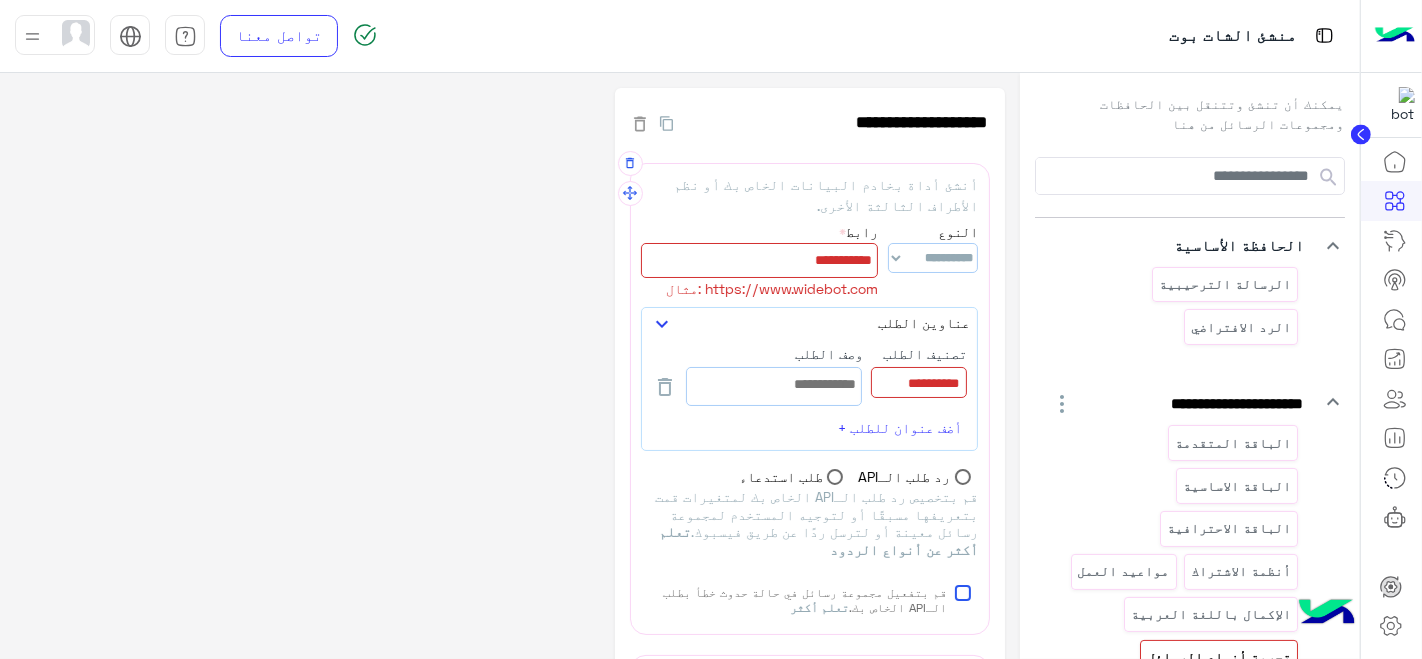click at bounding box center [919, 382] 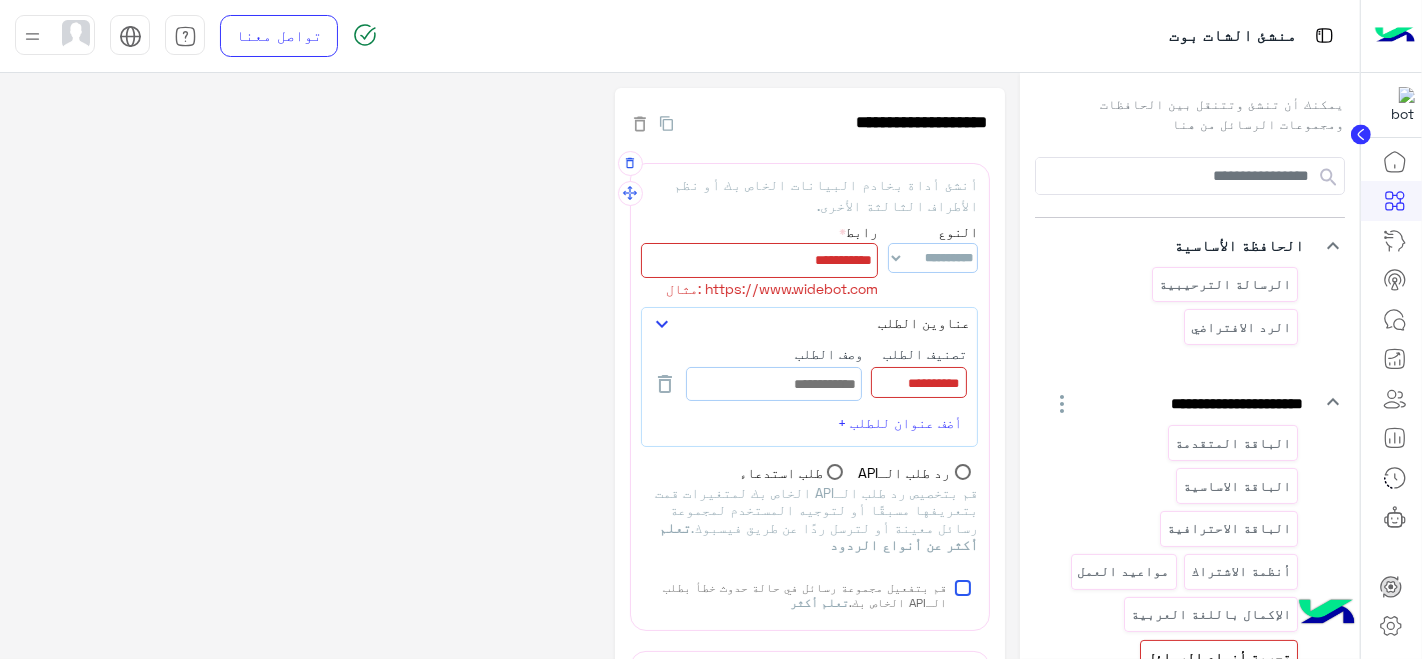 click at bounding box center [774, 384] 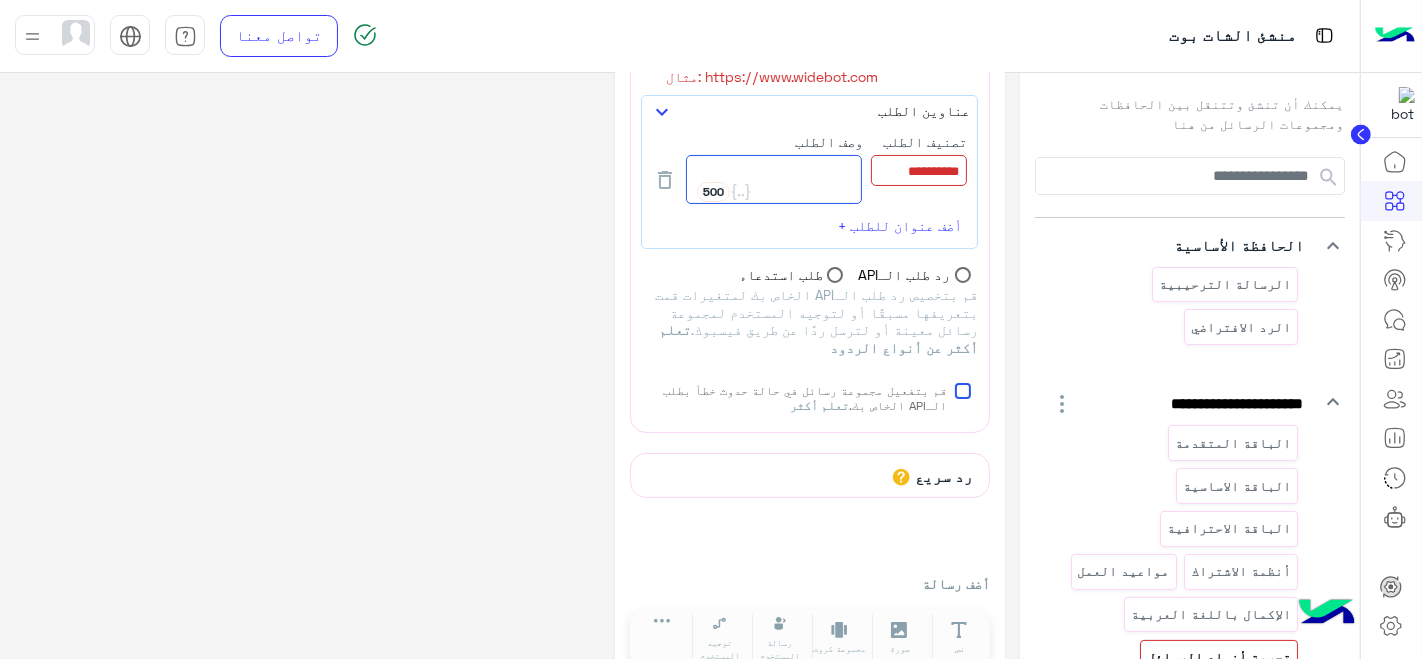 scroll, scrollTop: 0, scrollLeft: 0, axis: both 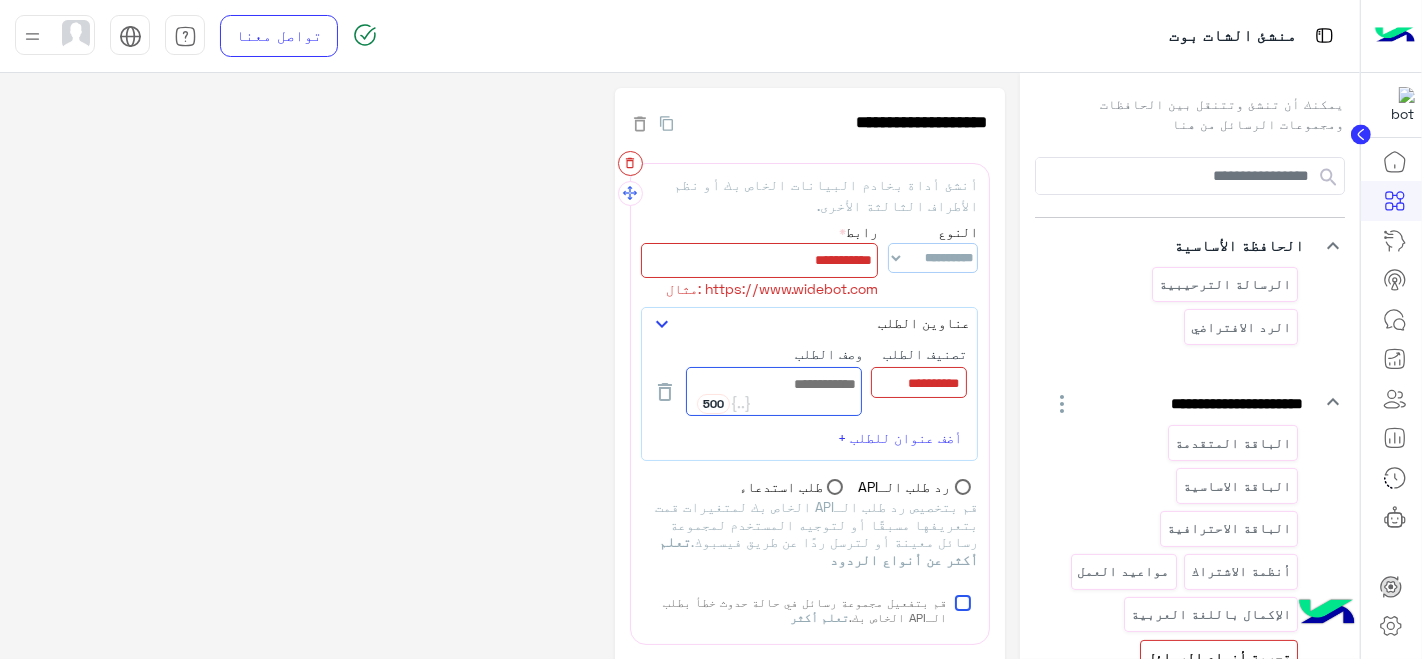click 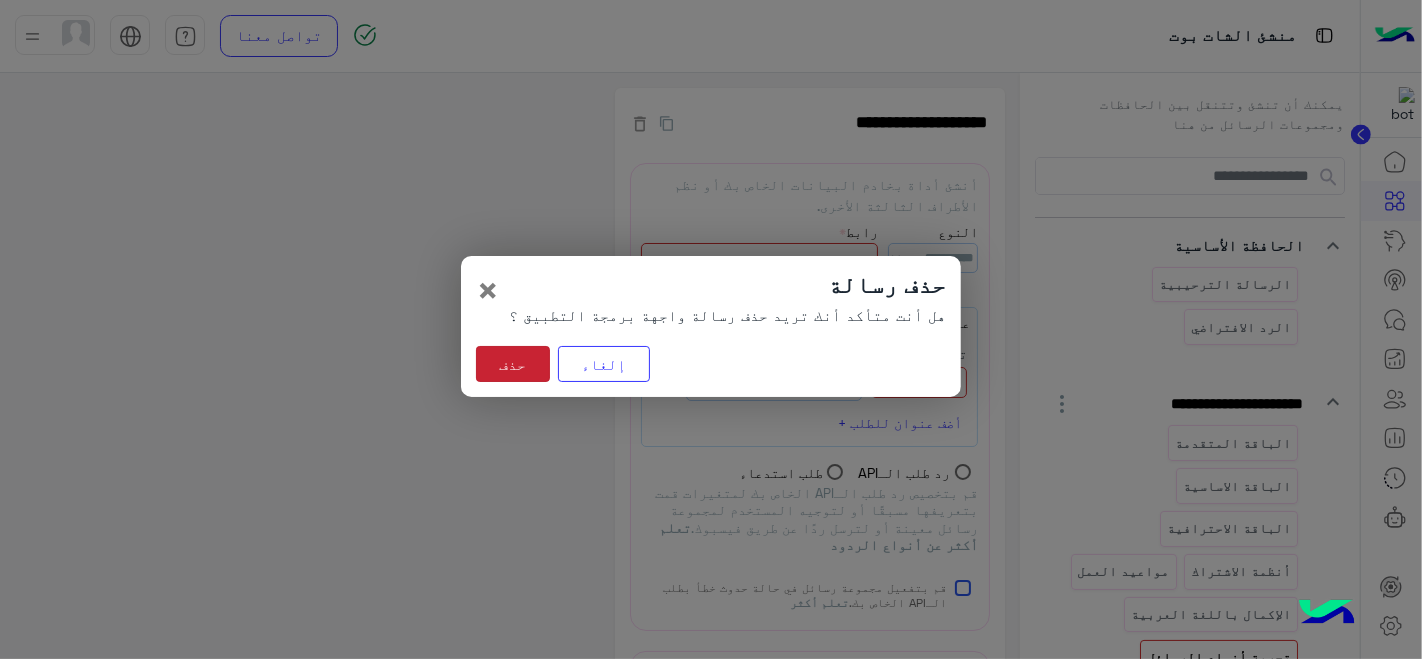 click on "حذف" 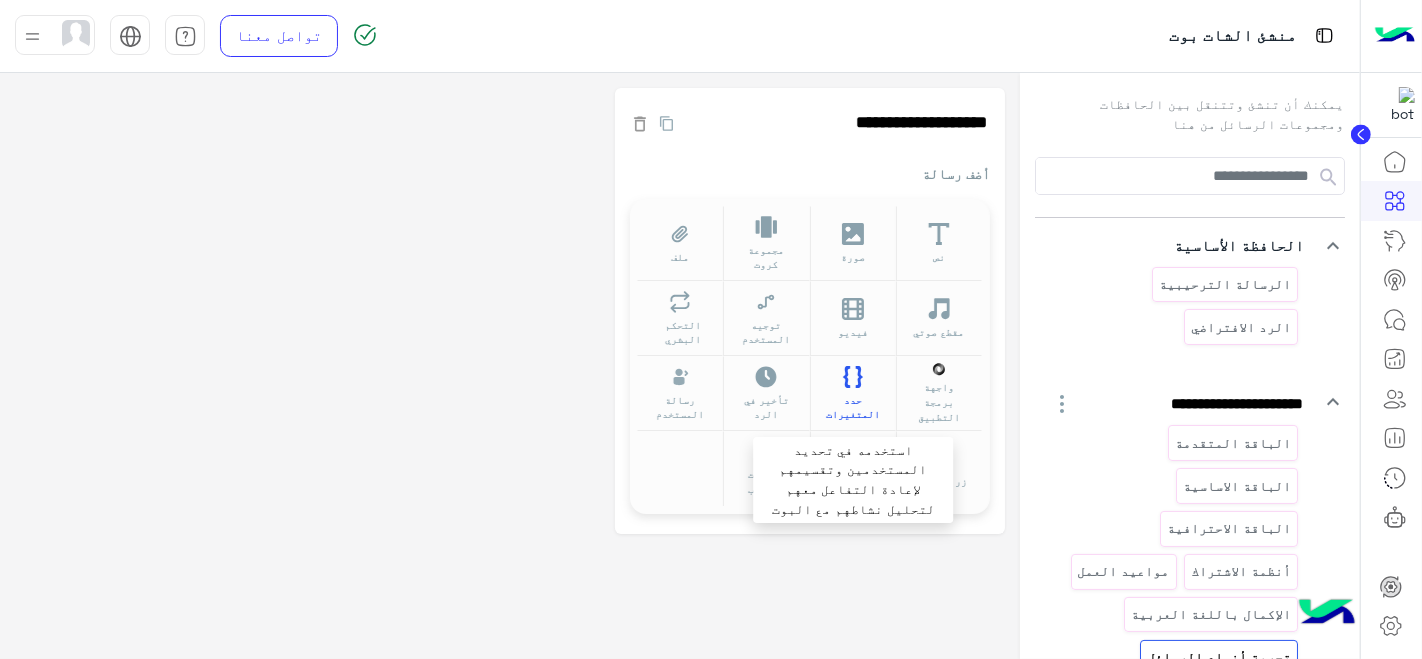 click on "حدد المتغيرات" at bounding box center (853, 408) 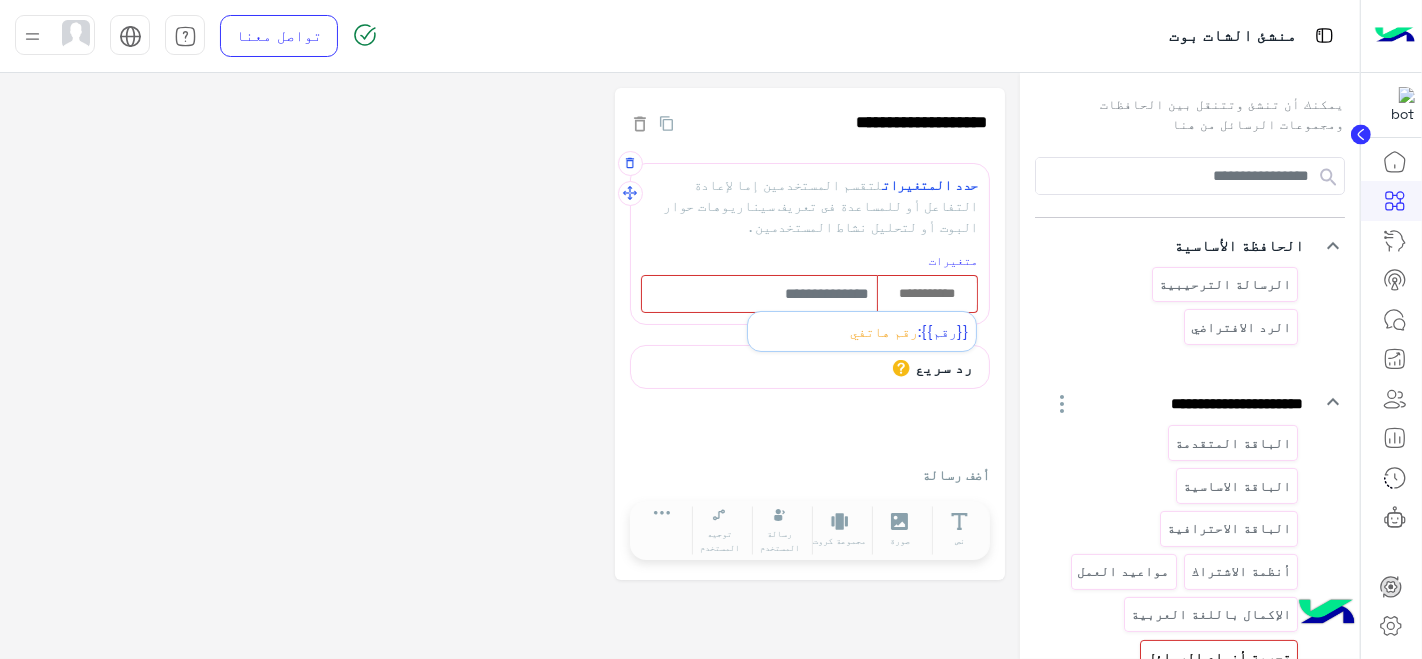click at bounding box center [927, 294] 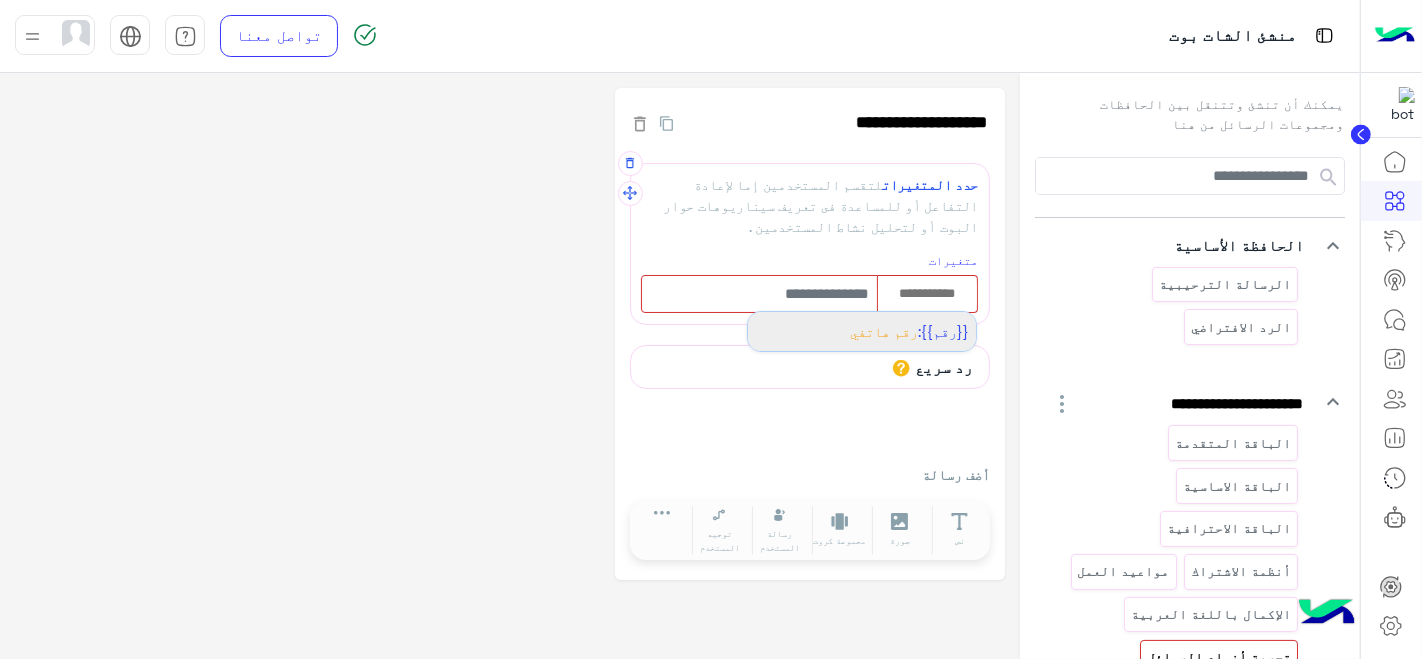 click on "{{رقم}}: رقم هاتفي" at bounding box center [862, 331] 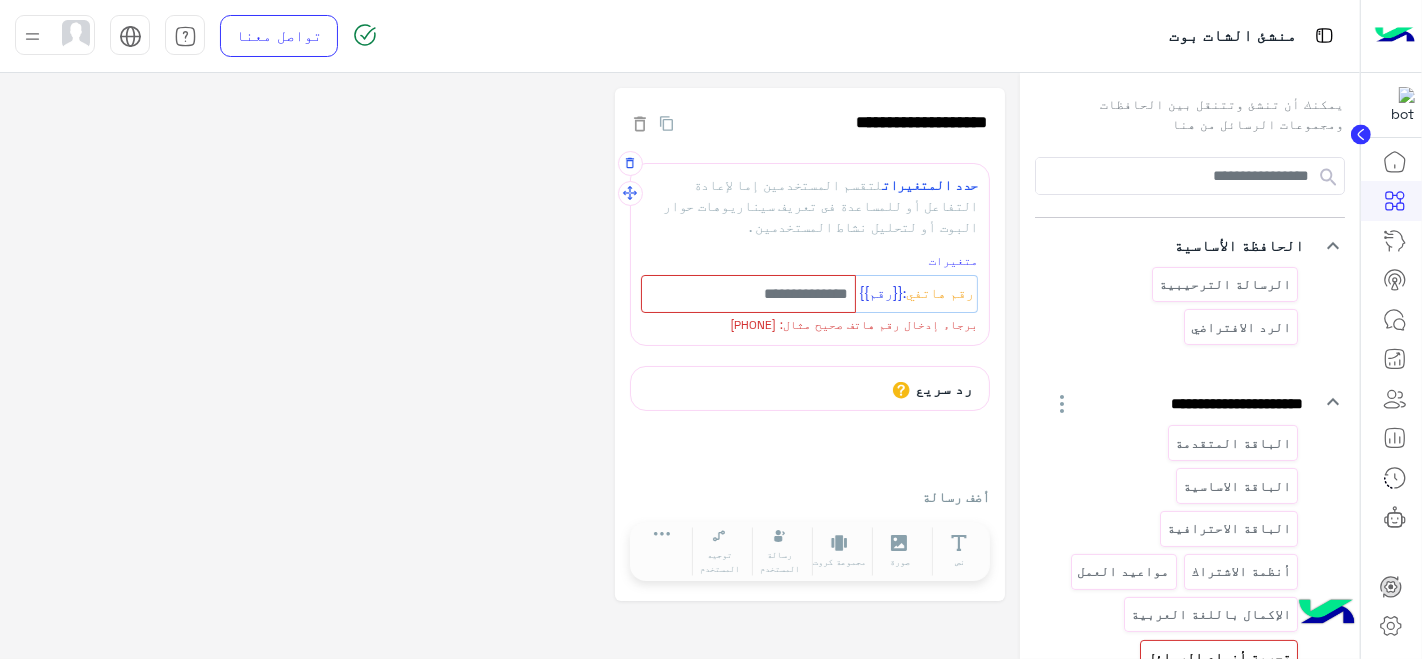 click on "رقم هاتفي" at bounding box center (940, 294) 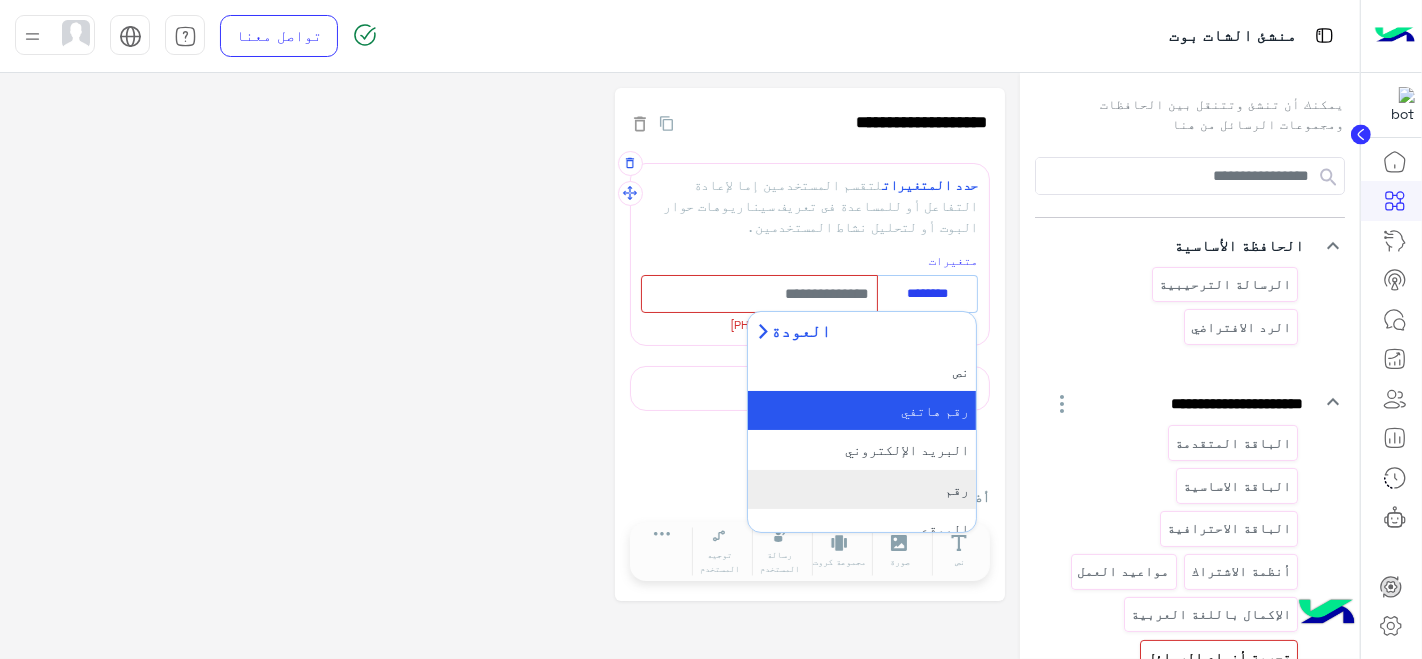 scroll, scrollTop: 213, scrollLeft: 0, axis: vertical 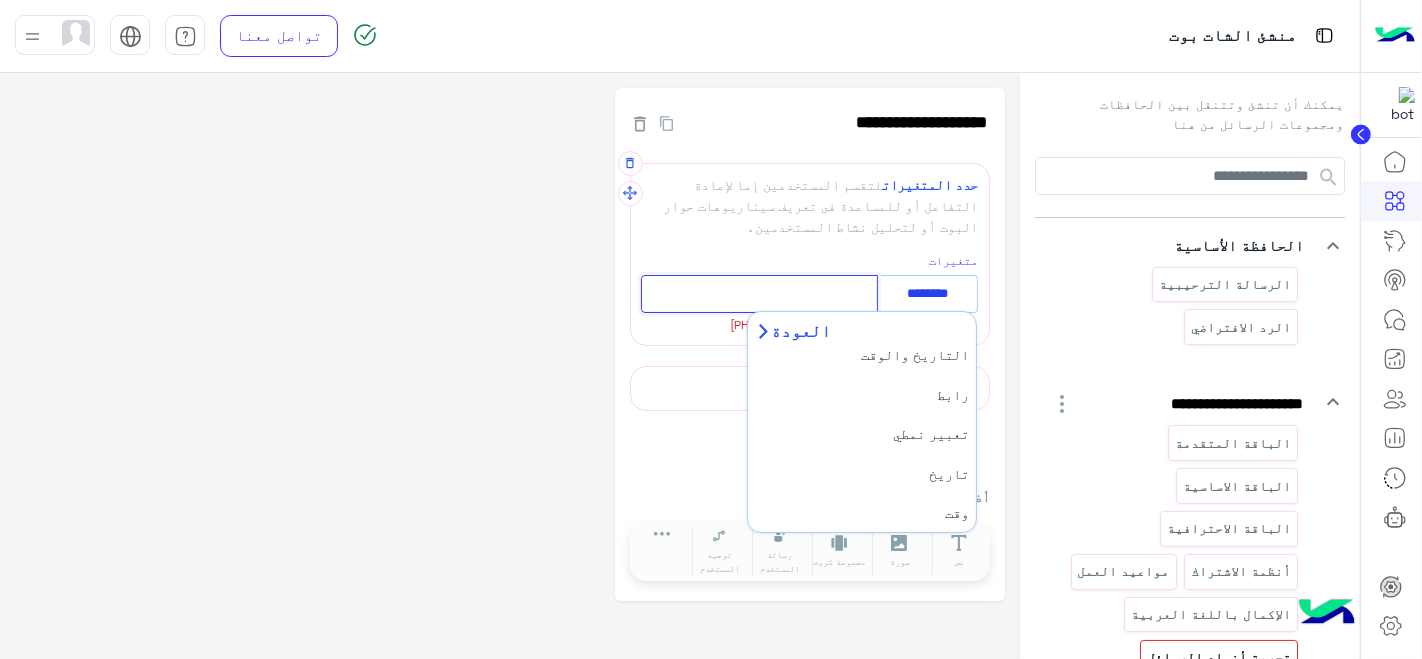 click at bounding box center (759, 294) 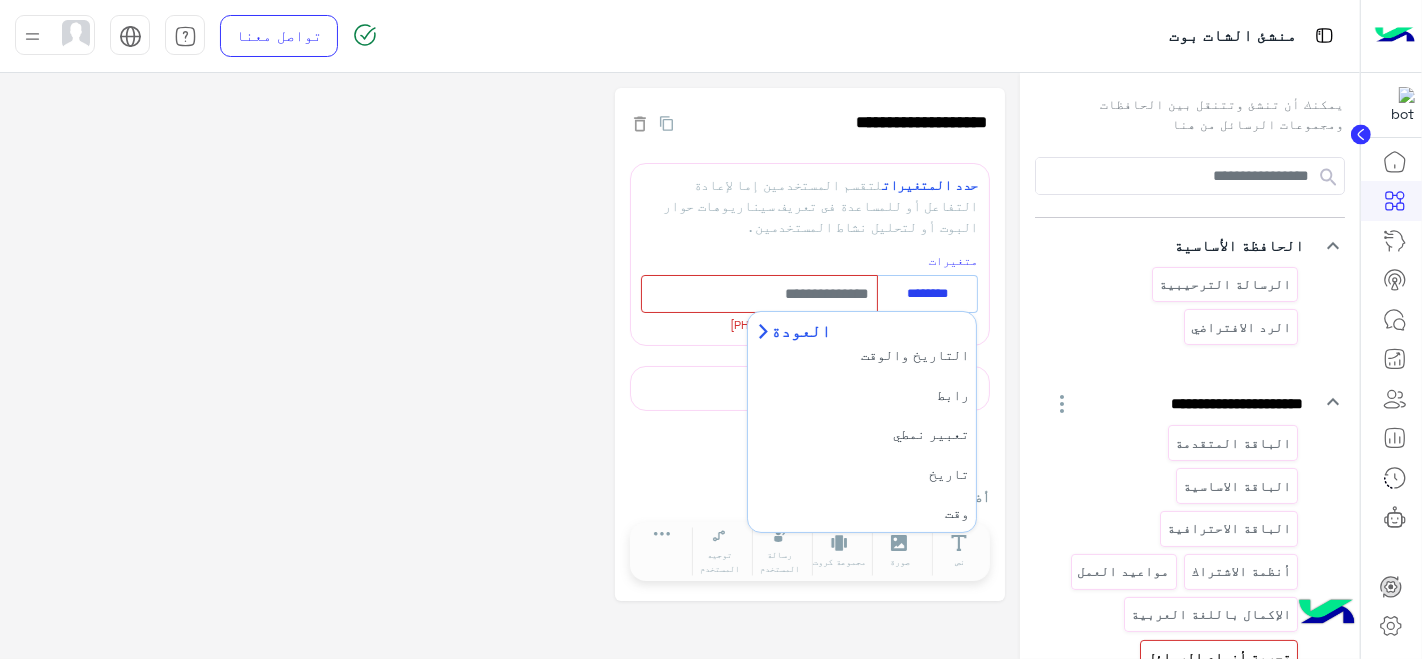 click on "**********" 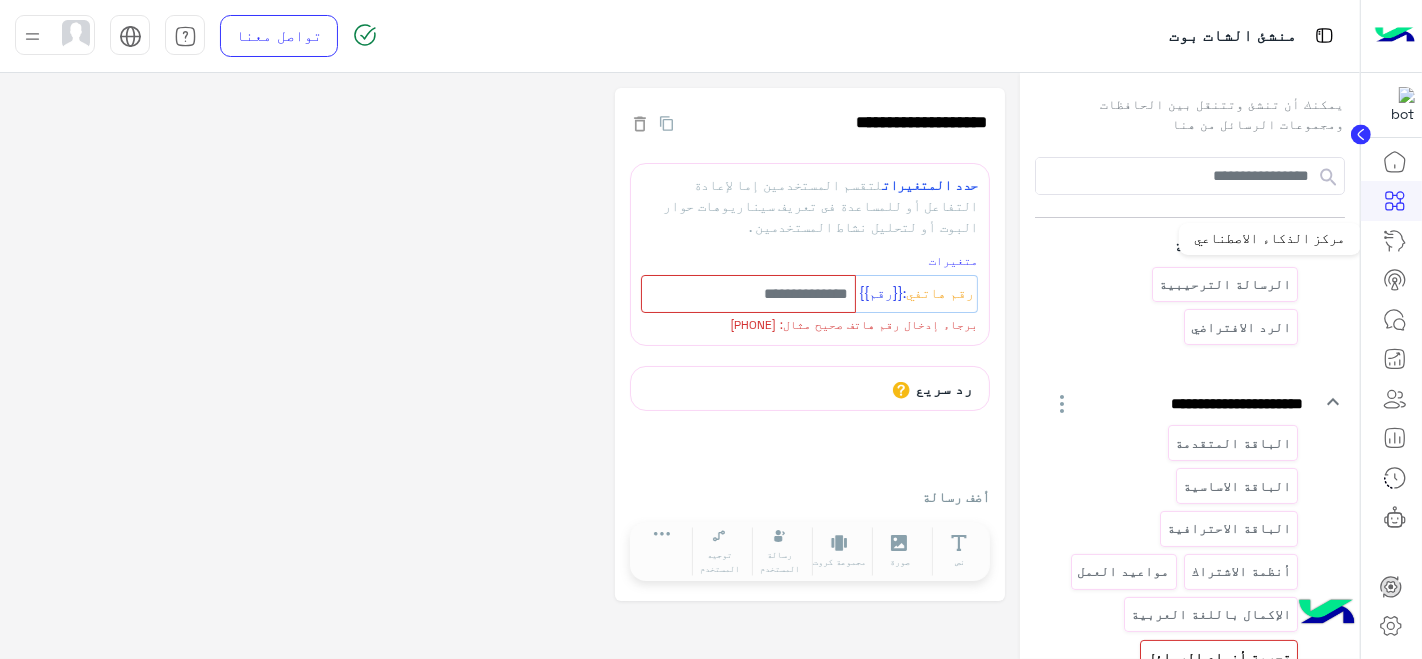 click 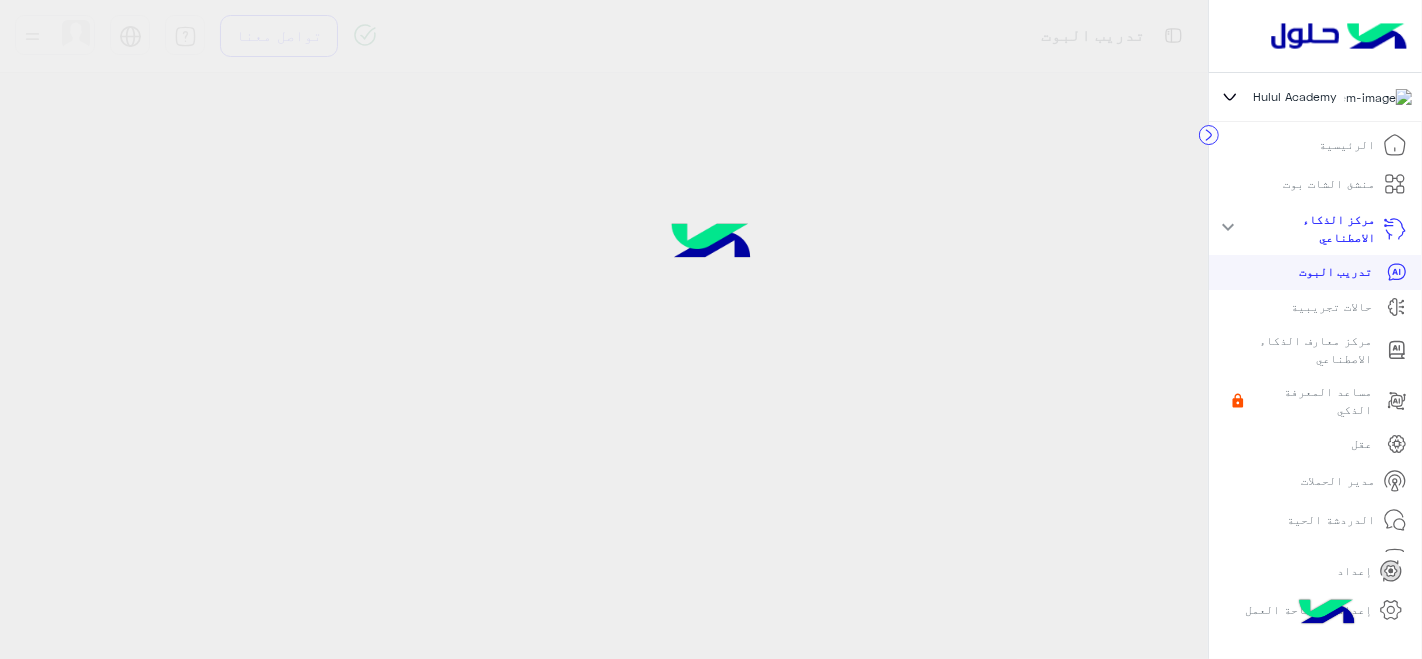 click 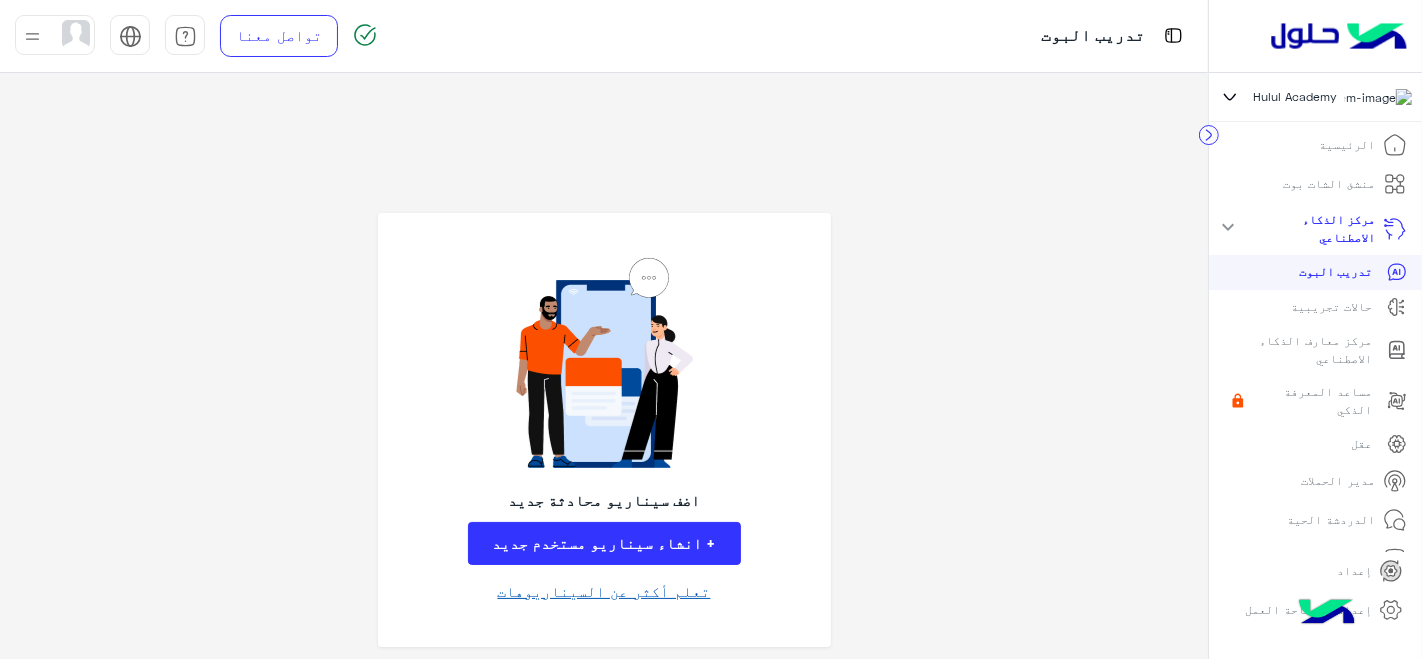 click on "تعلم أكثر عن السيناريوهات" at bounding box center [604, 591] 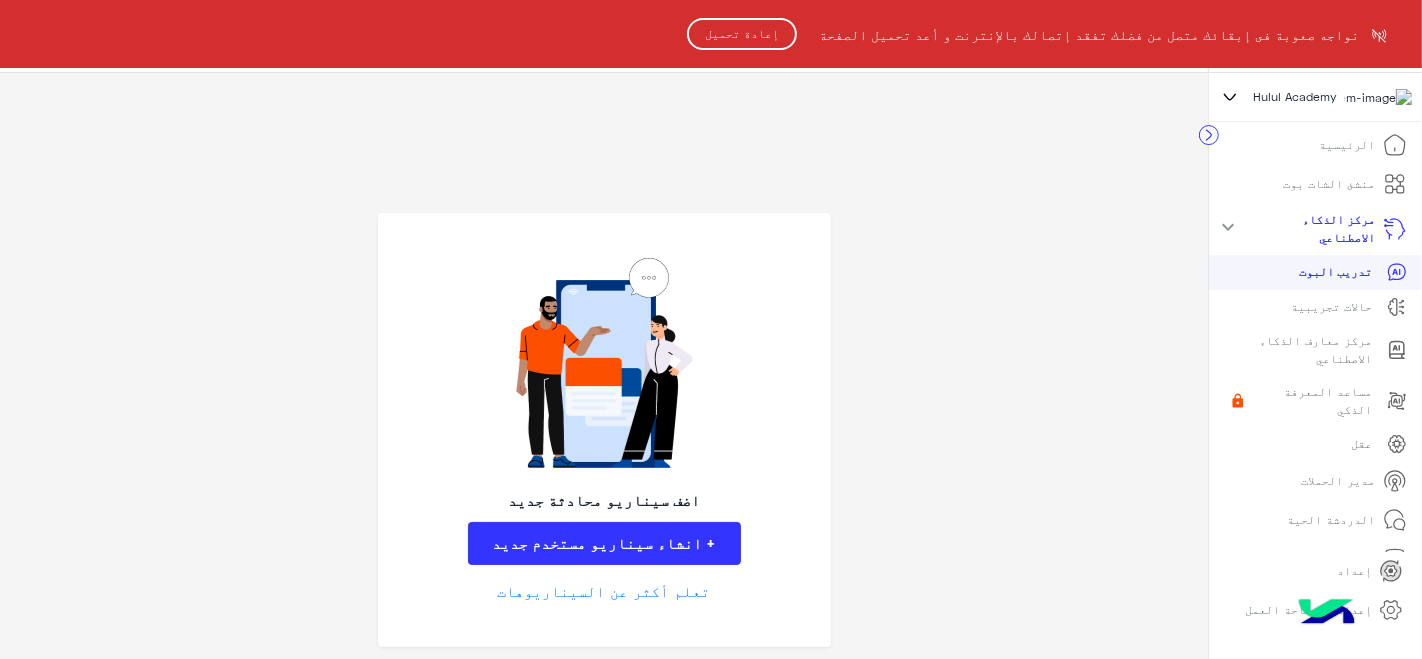 click on "إعادة تحميل" 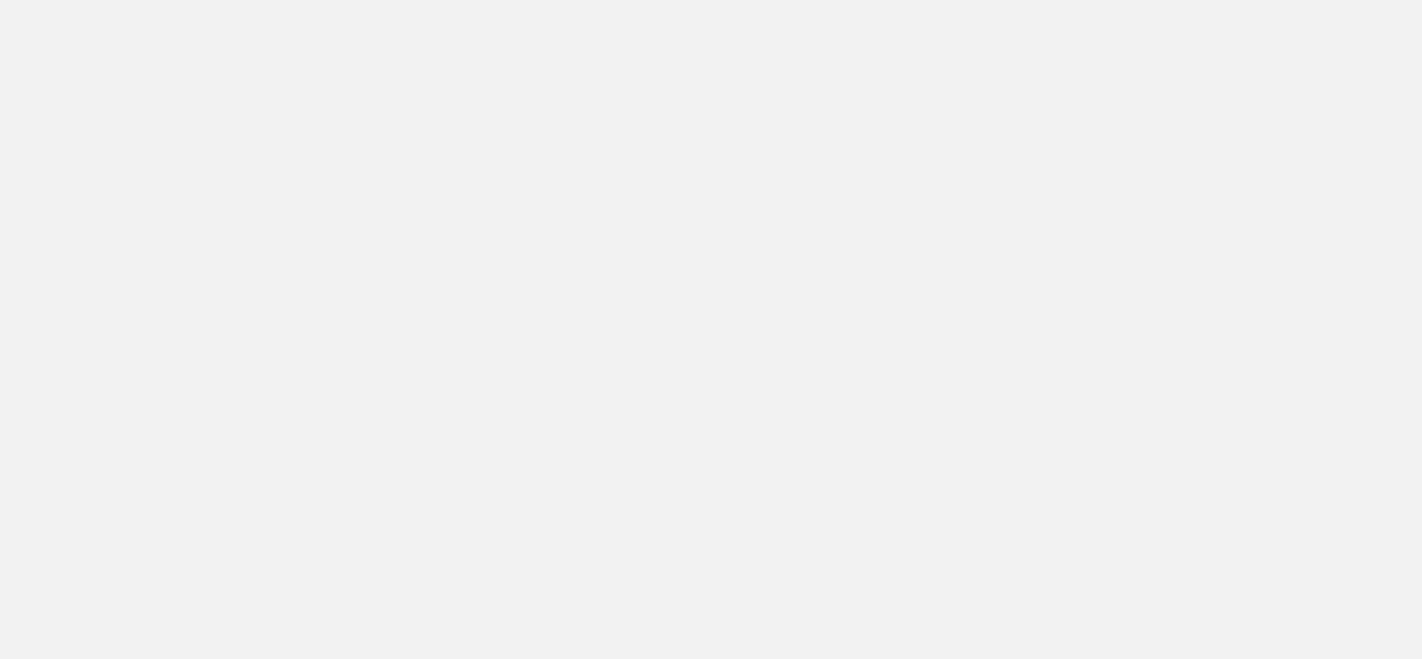 scroll, scrollTop: 0, scrollLeft: 0, axis: both 